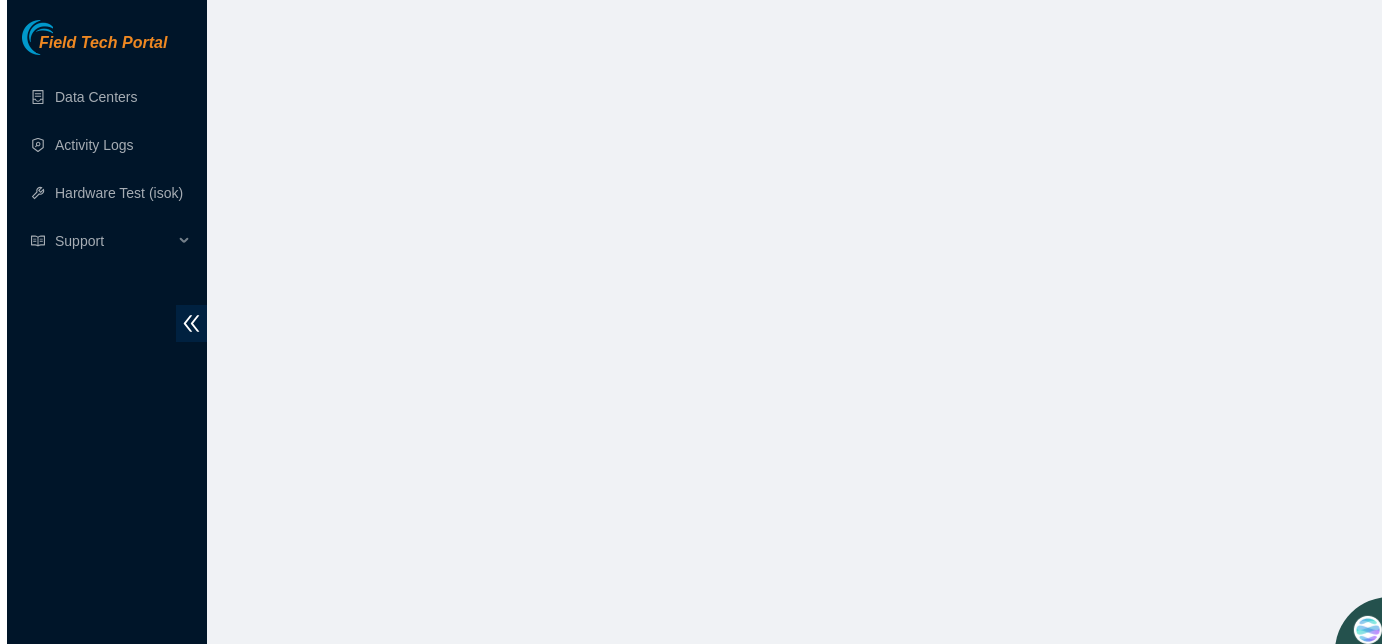 scroll, scrollTop: 0, scrollLeft: 0, axis: both 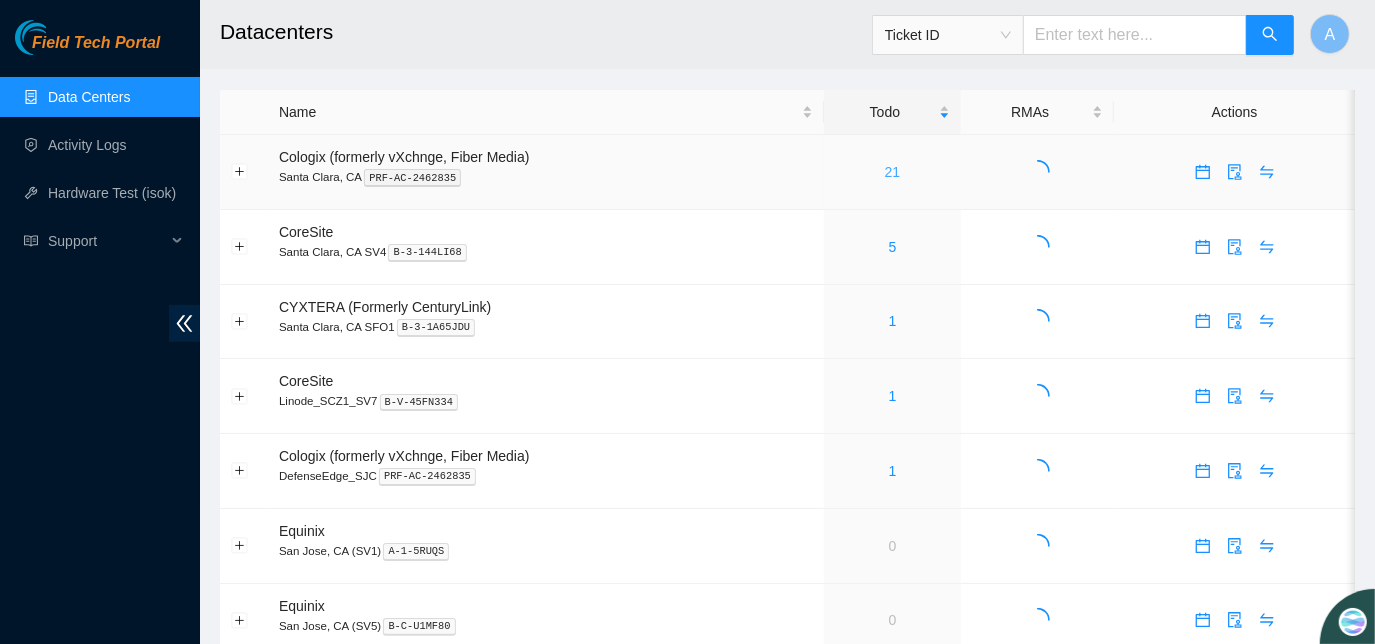 click on "21" at bounding box center (893, 172) 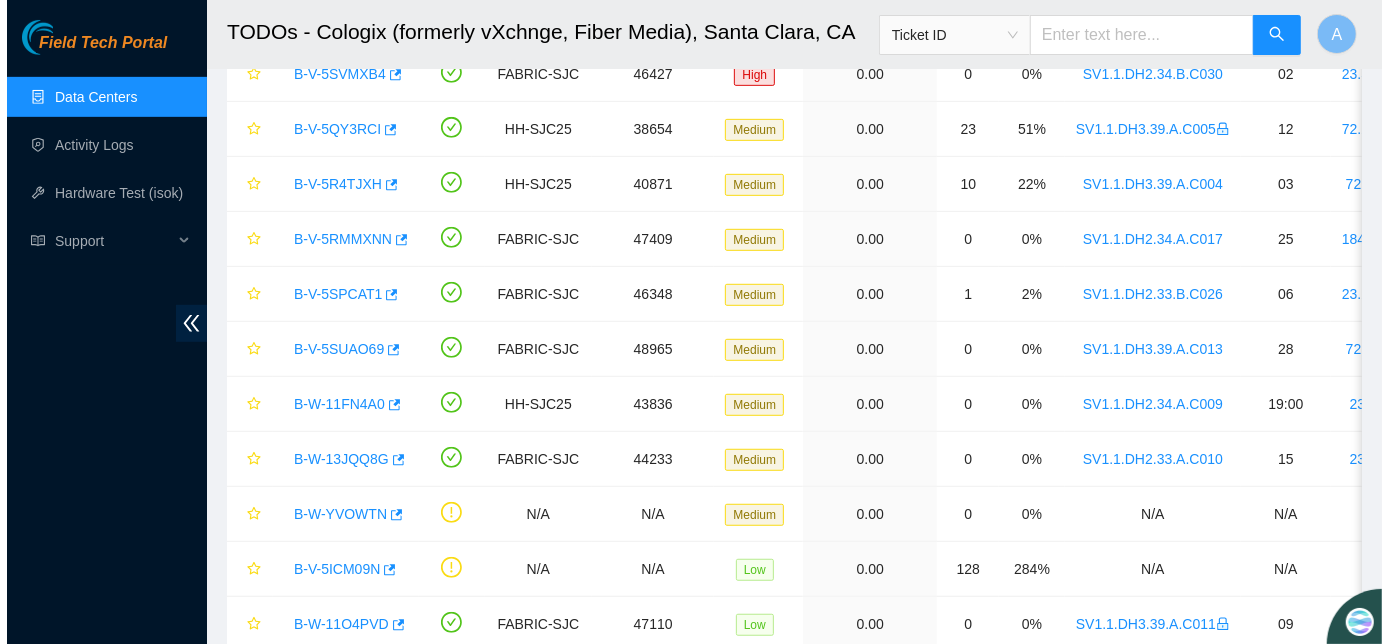 scroll, scrollTop: 741, scrollLeft: 0, axis: vertical 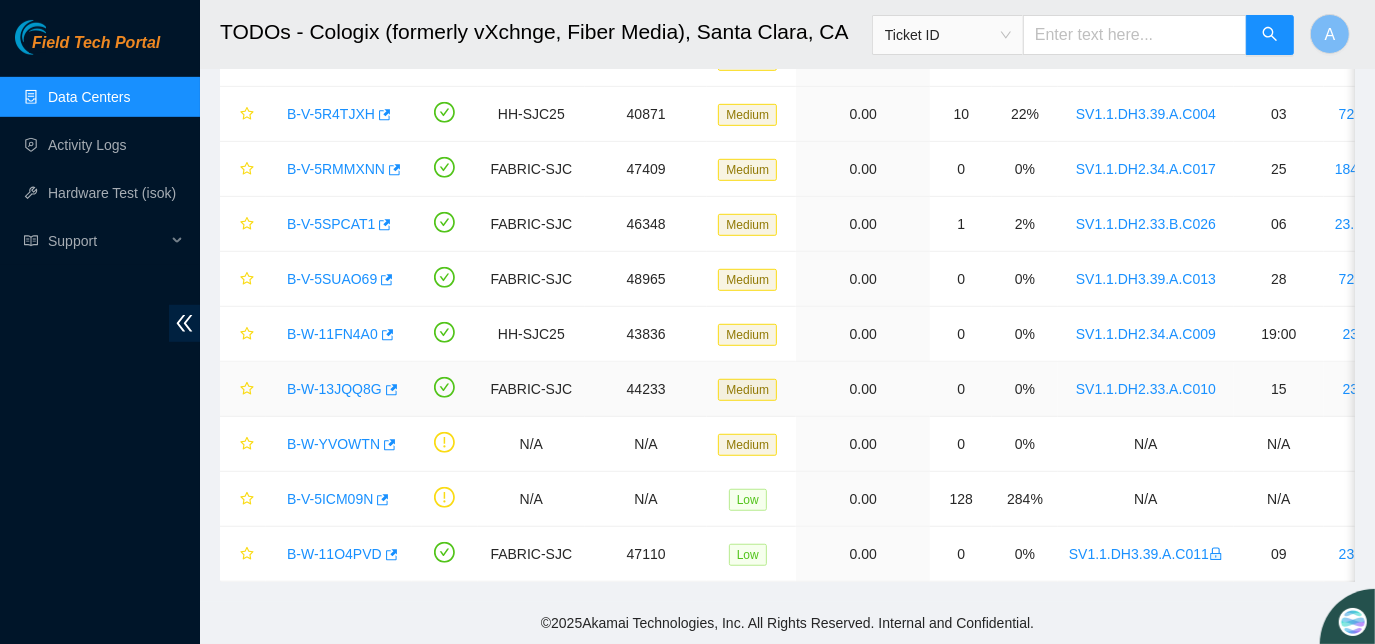 click on "B-W-13JQQ8G" at bounding box center (334, 389) 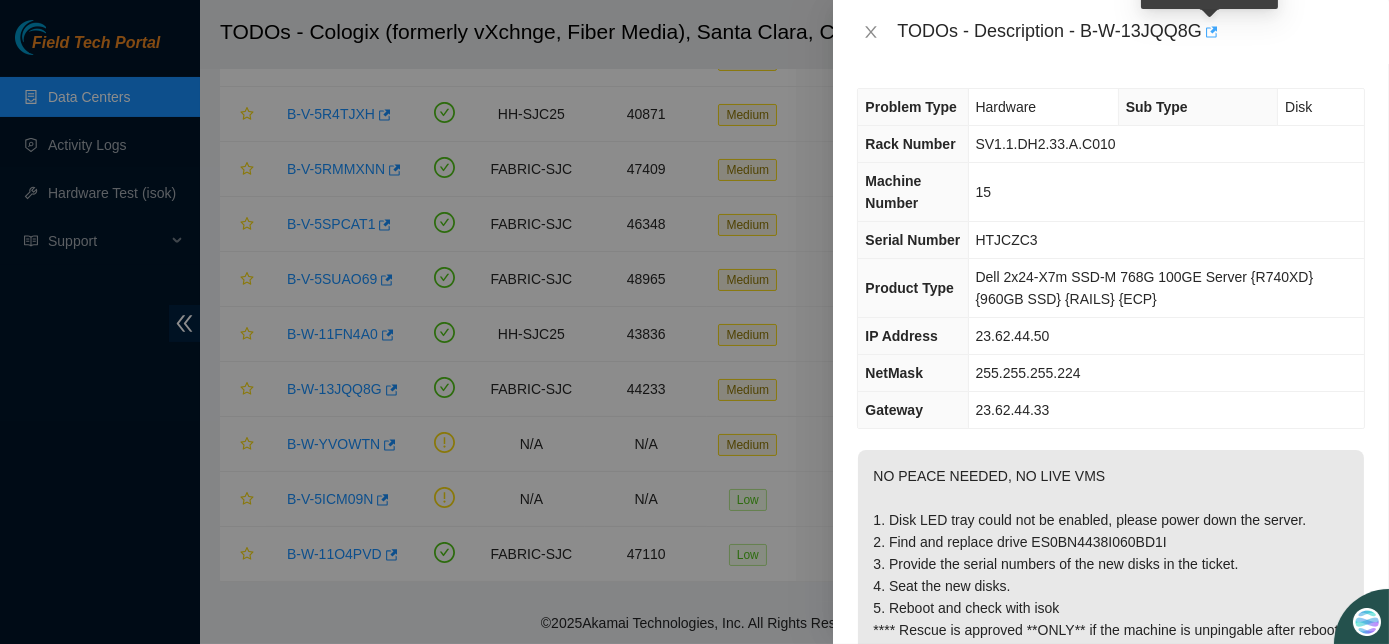 click 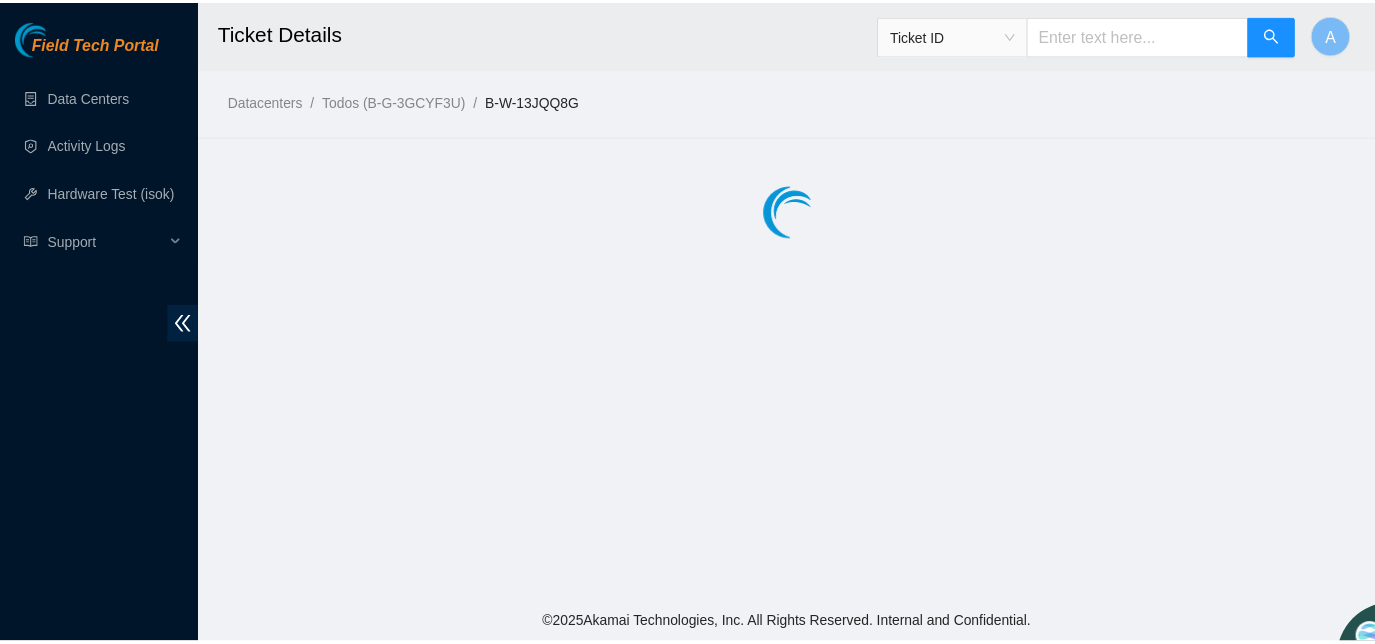 scroll, scrollTop: 0, scrollLeft: 0, axis: both 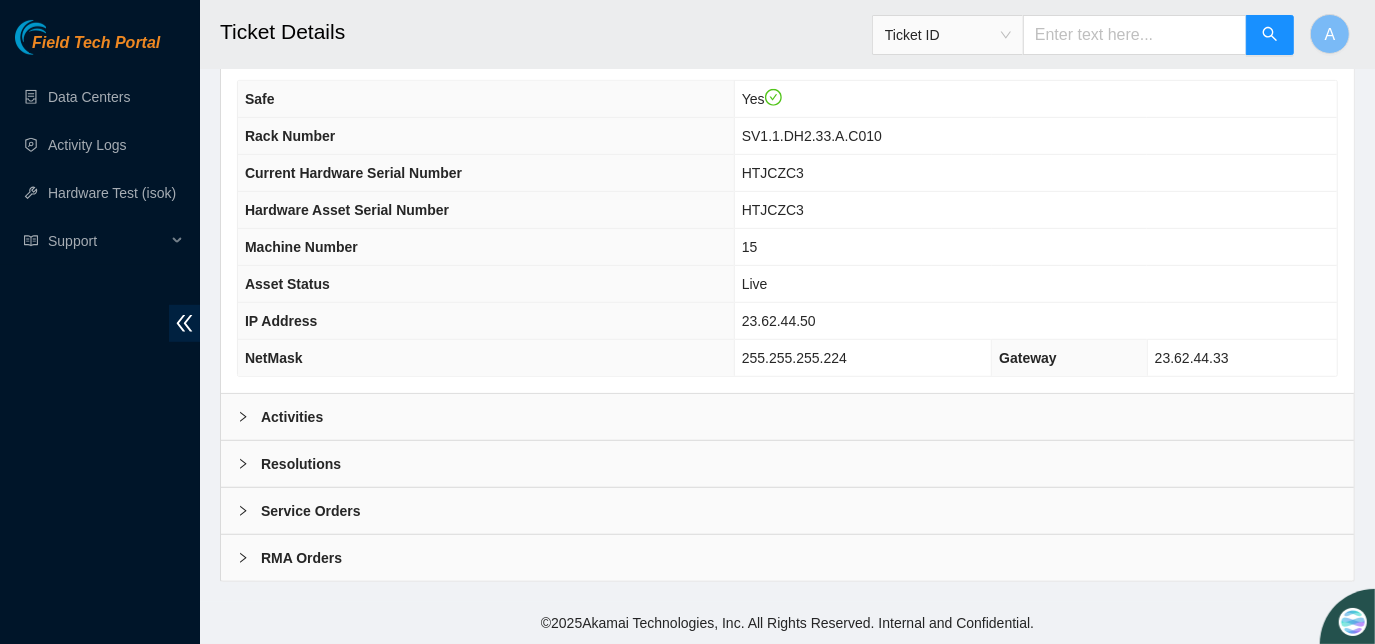 click on "Activities" at bounding box center [787, 417] 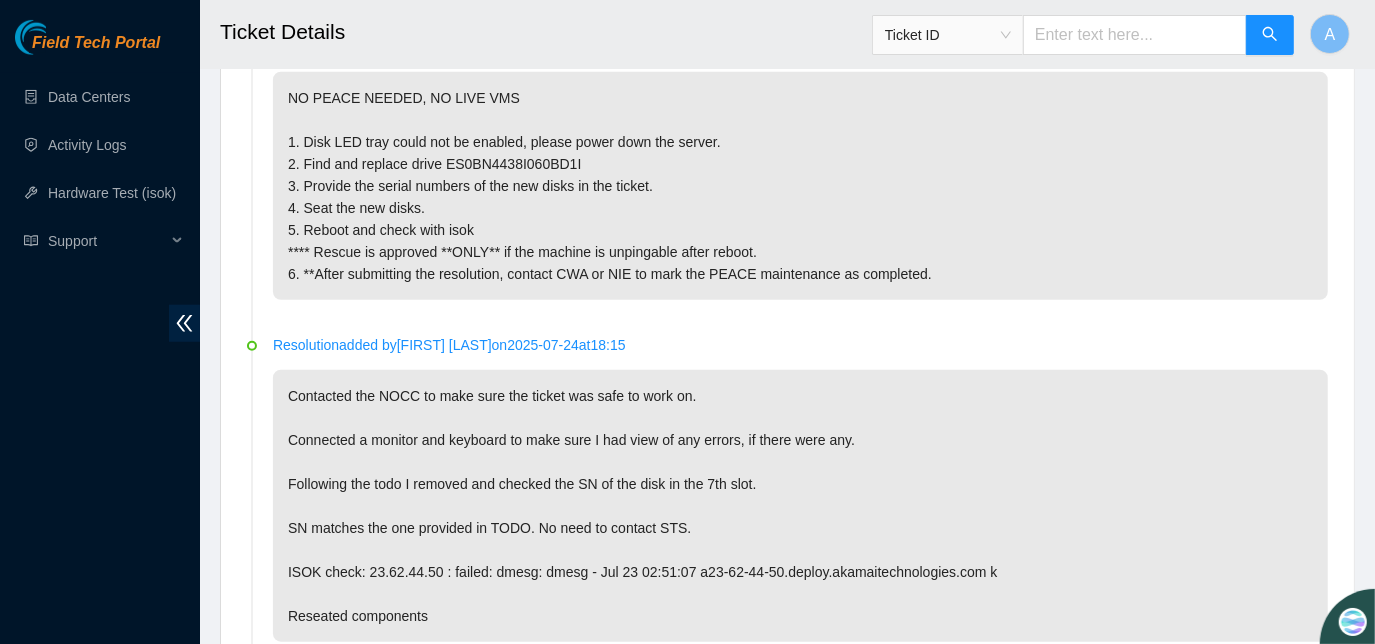 scroll, scrollTop: 1108, scrollLeft: 0, axis: vertical 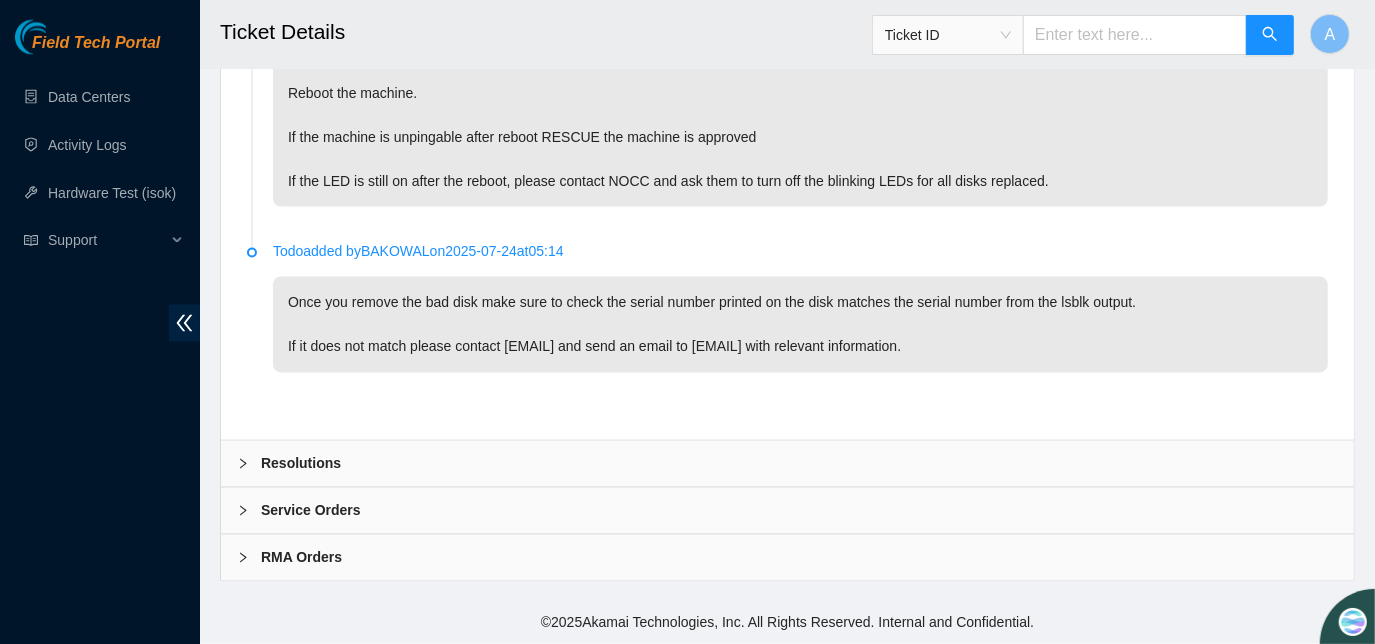 click on "Resolutions" at bounding box center (787, 464) 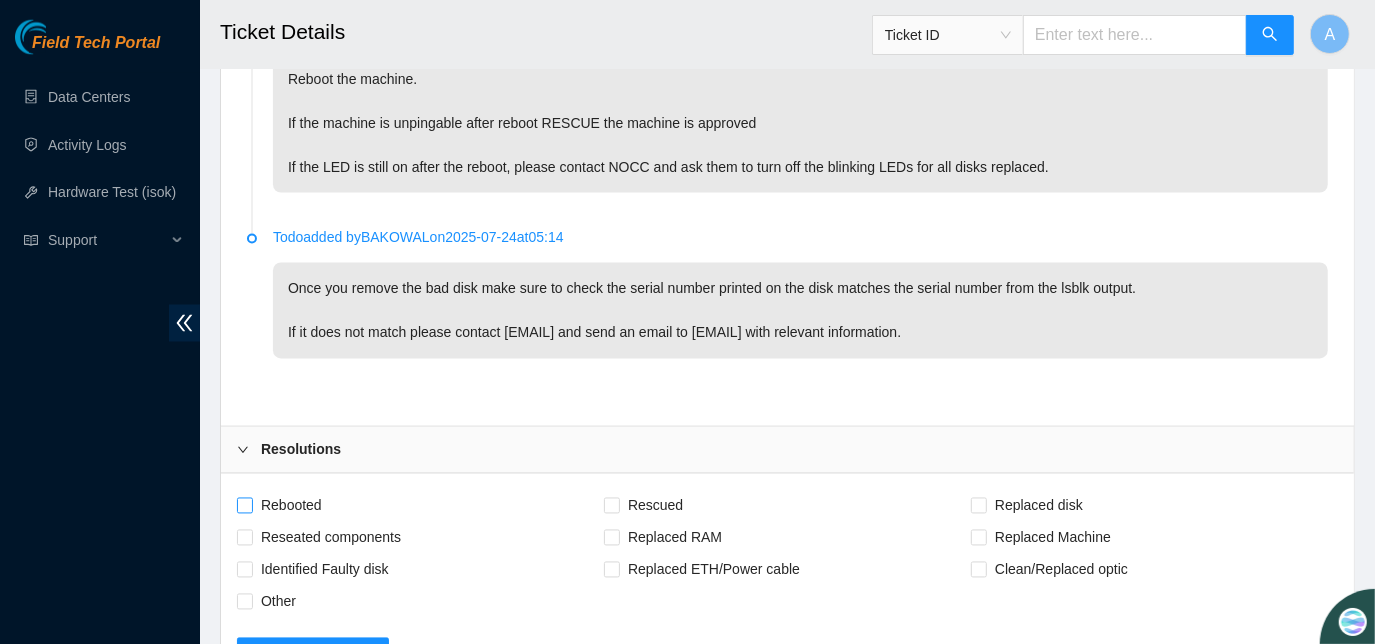 click on "Rebooted" at bounding box center (244, 505) 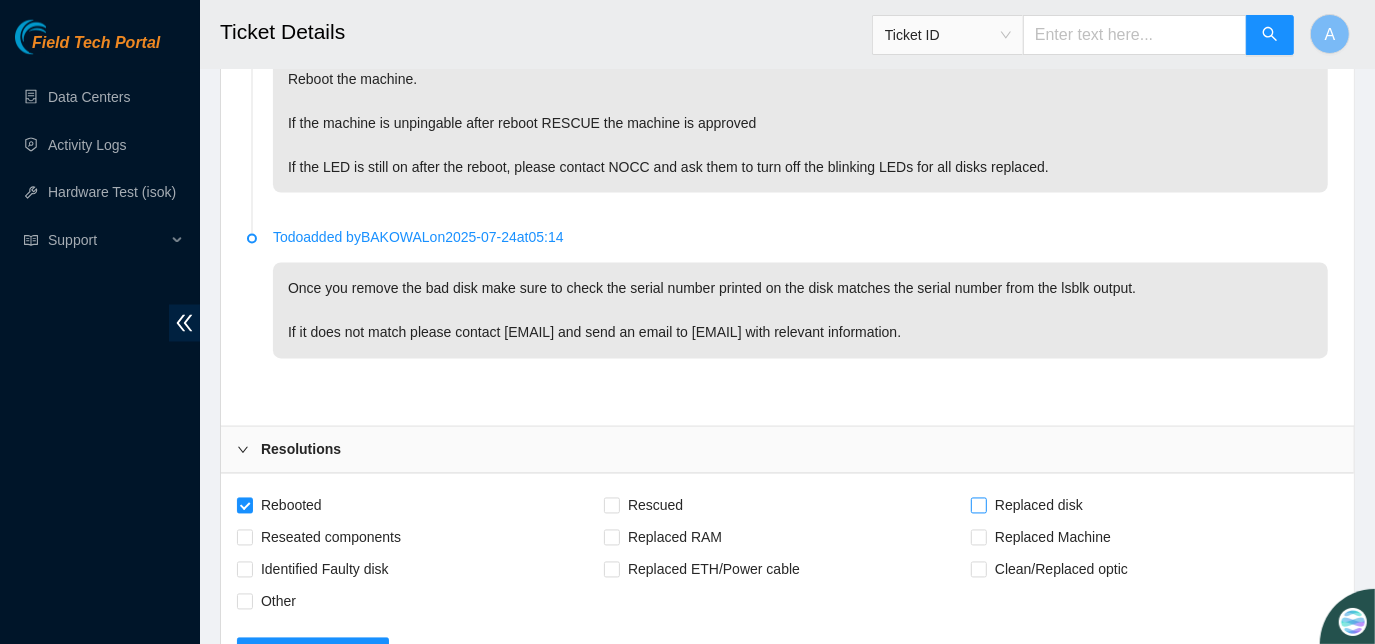click on "Replaced disk" at bounding box center (978, 505) 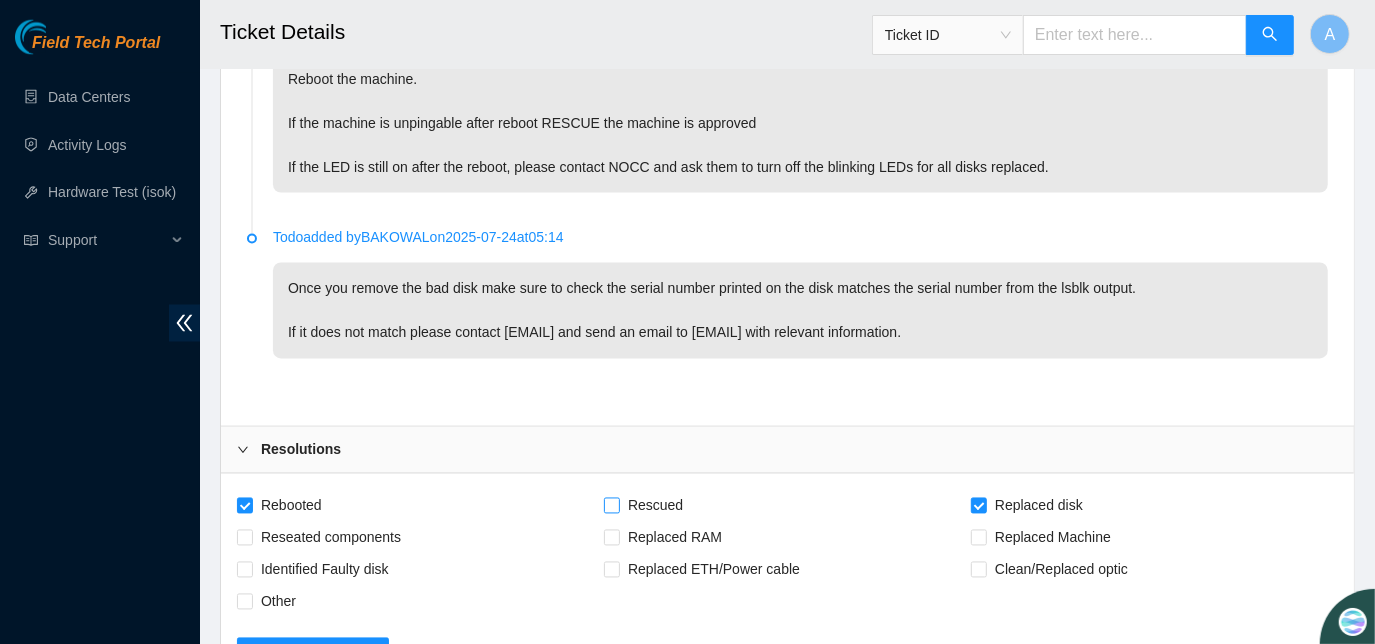 click on "Rescued" at bounding box center (611, 505) 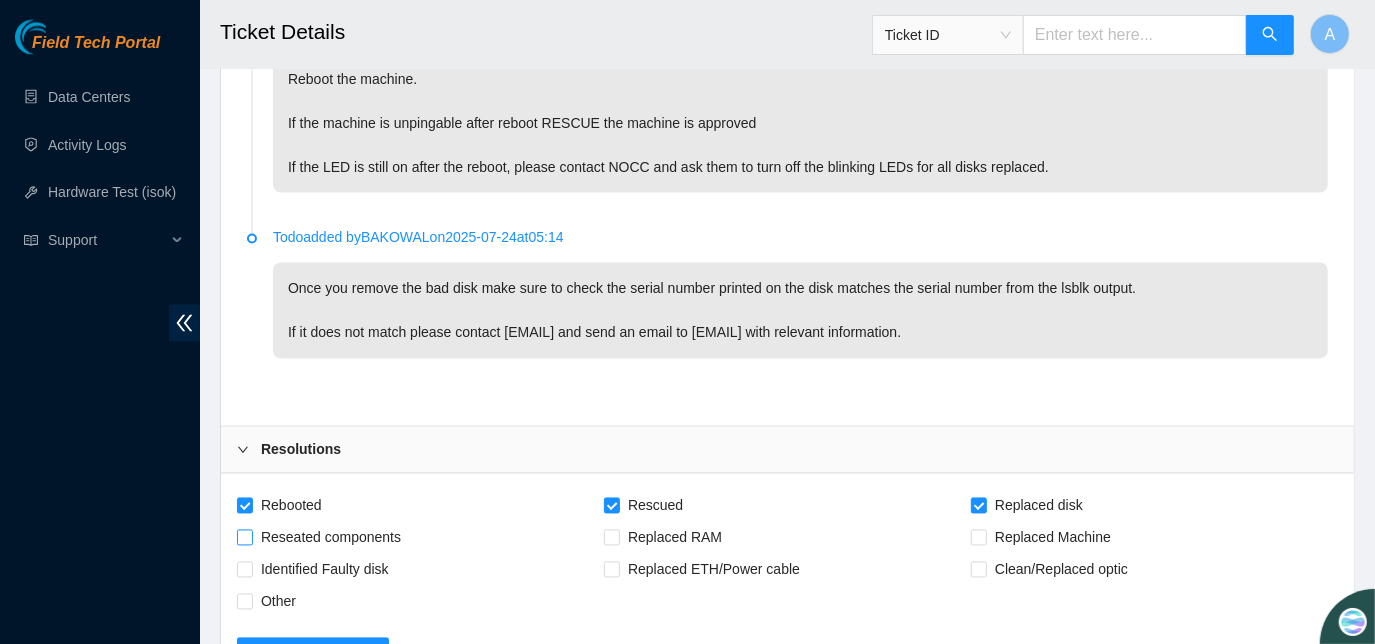 click on "Reseated components" at bounding box center (331, 538) 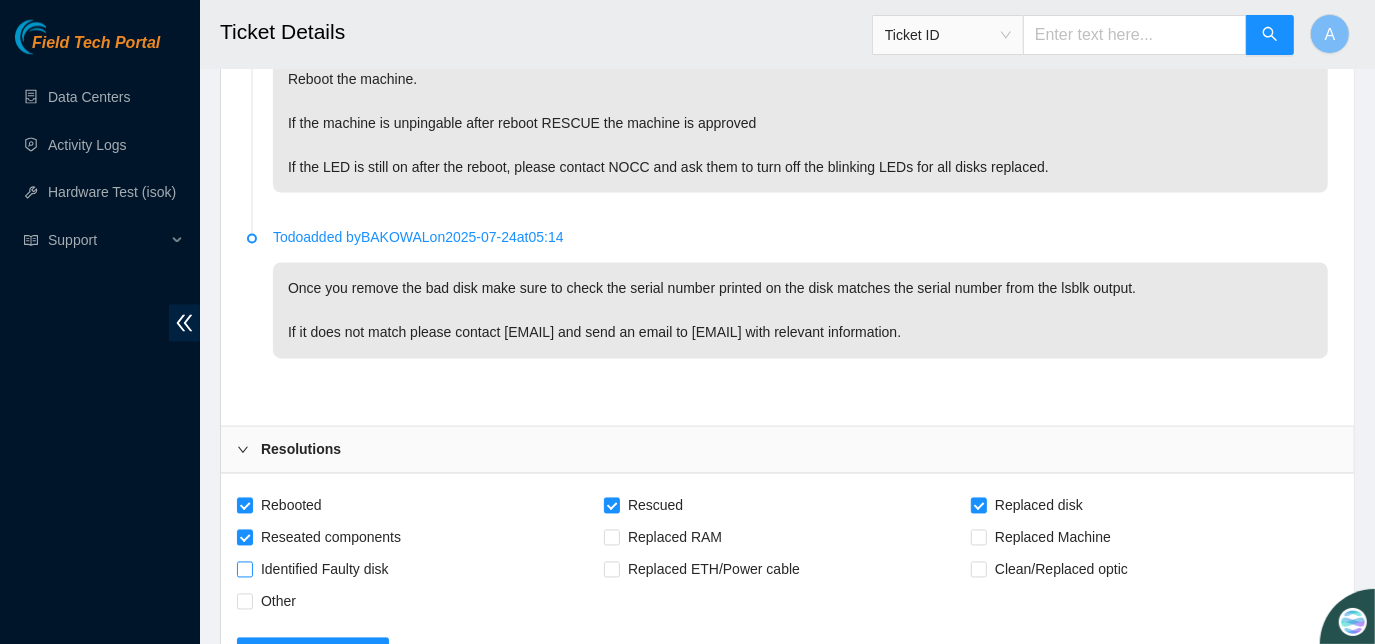 click at bounding box center (245, 570) 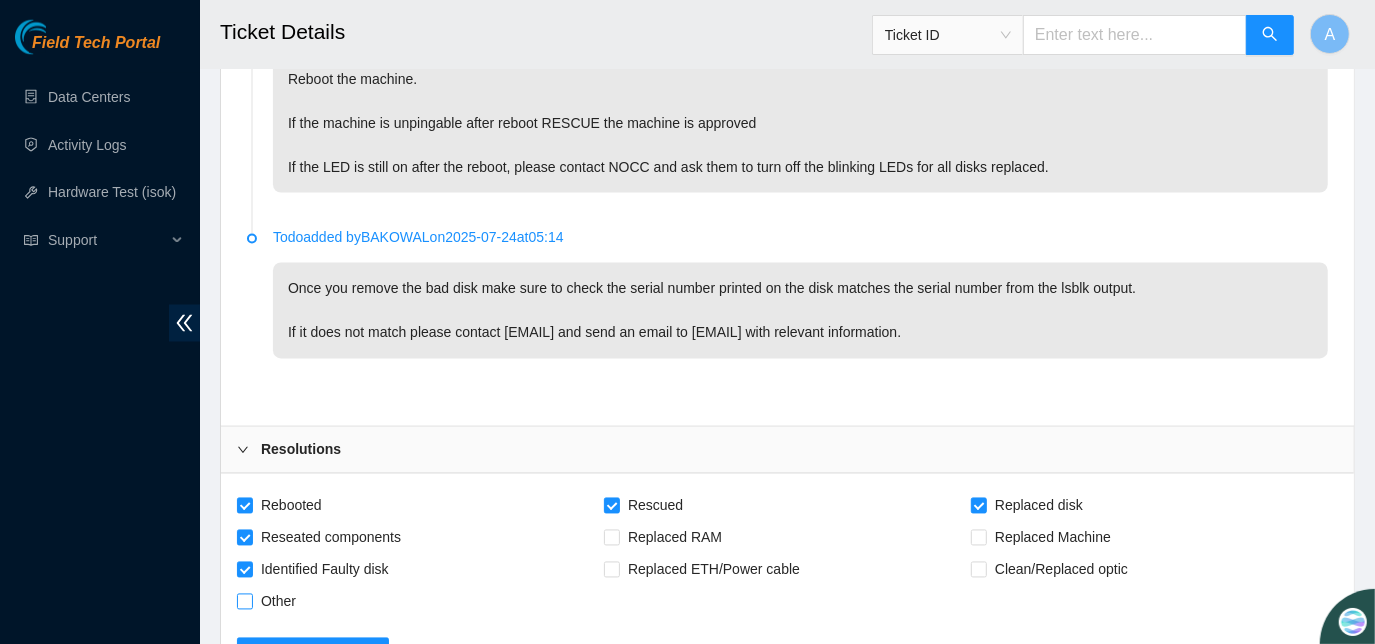 click on "Other" at bounding box center [244, 601] 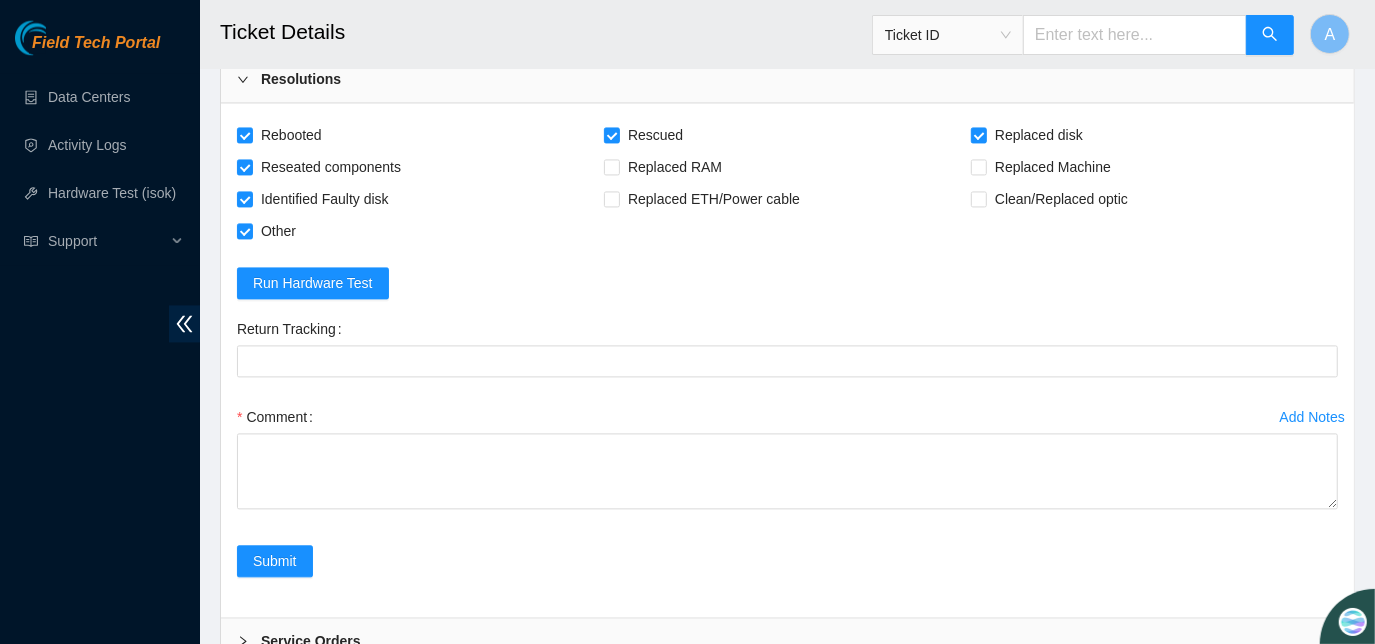 scroll, scrollTop: 2804, scrollLeft: 0, axis: vertical 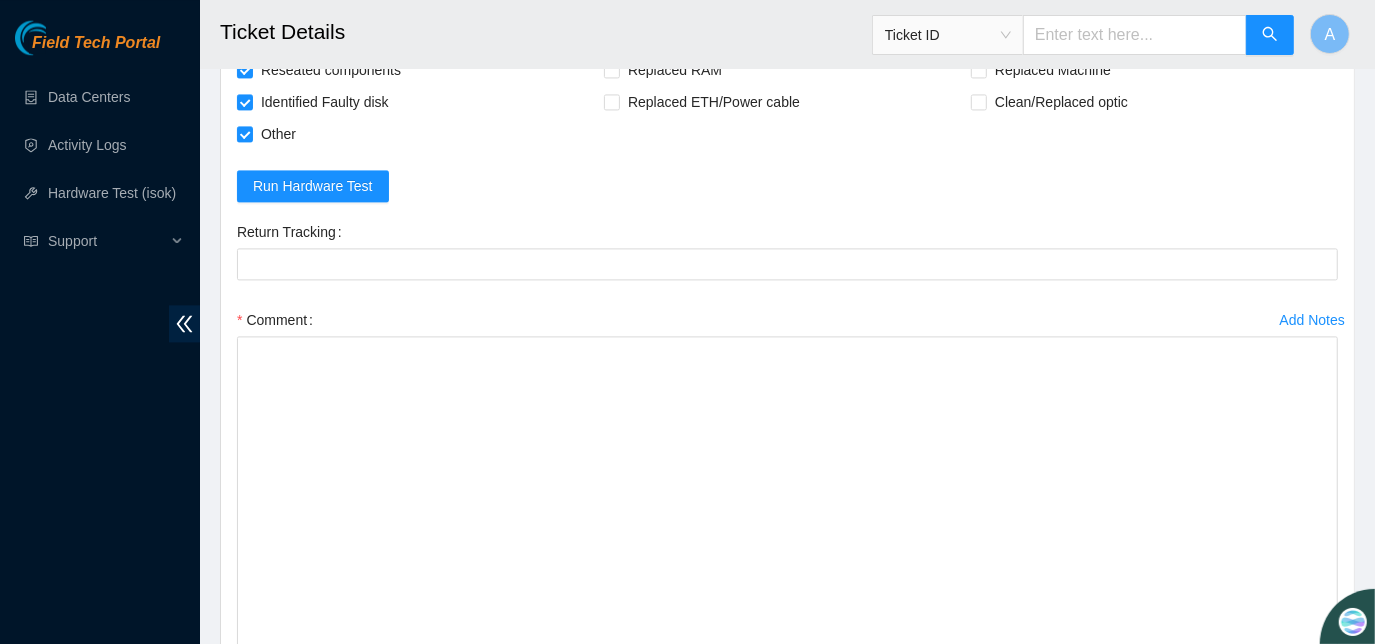 drag, startPoint x: 1333, startPoint y: 417, endPoint x: 1306, endPoint y: 663, distance: 247.47726 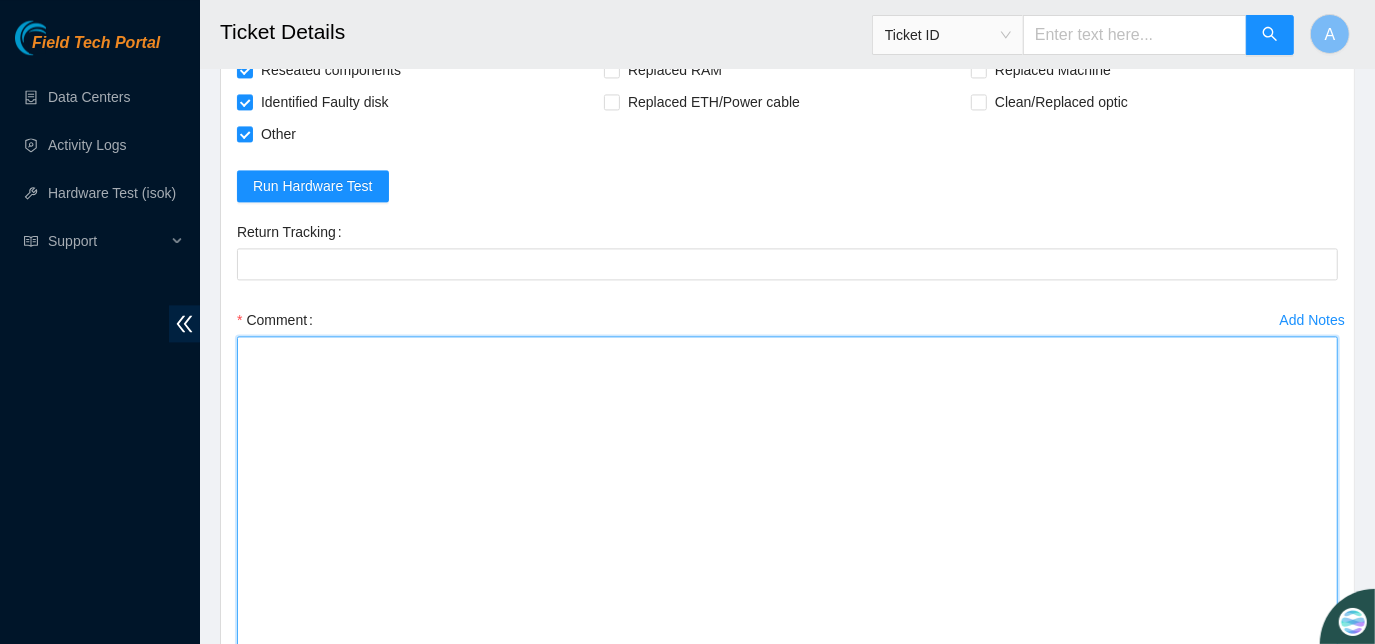 click on "Comment" at bounding box center (787, 496) 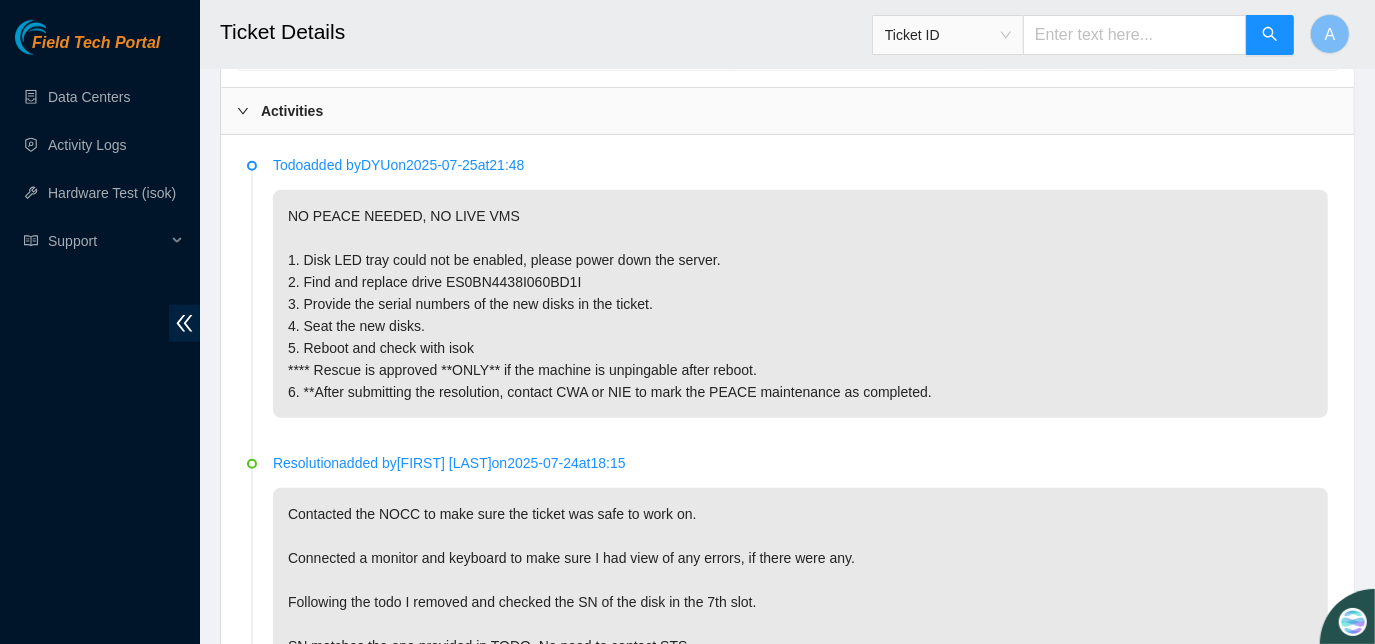 scroll, scrollTop: 938, scrollLeft: 0, axis: vertical 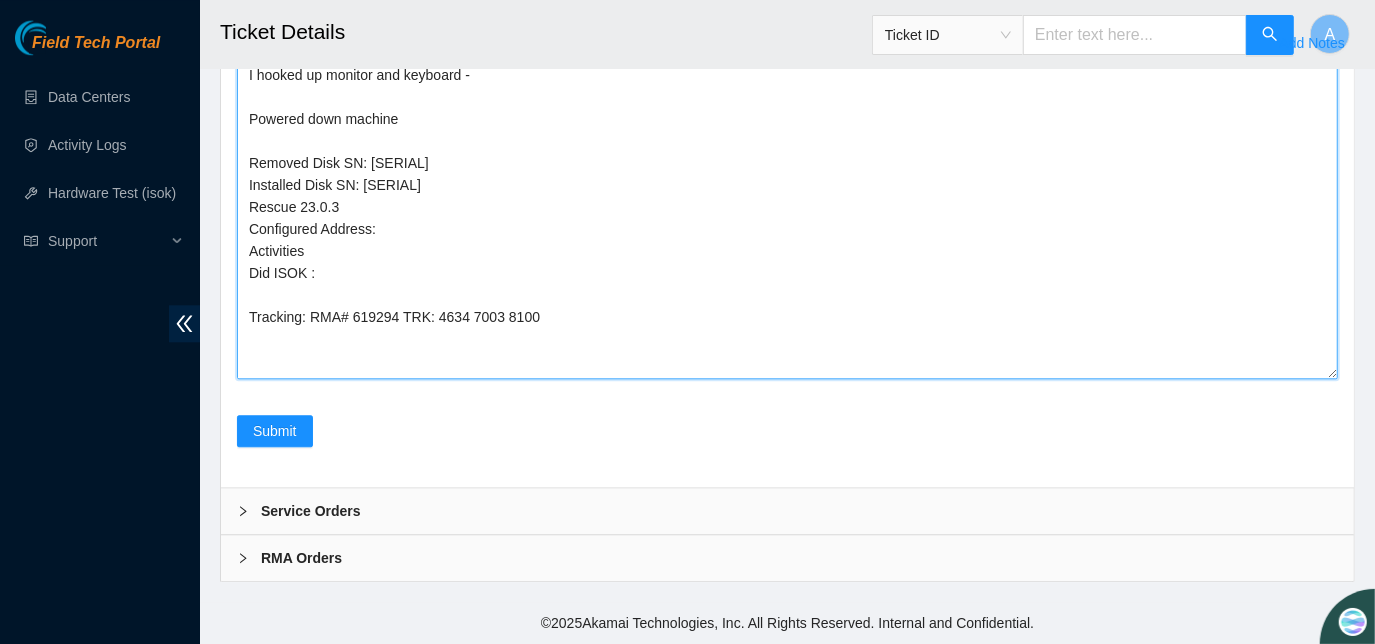 drag, startPoint x: 361, startPoint y: 180, endPoint x: 504, endPoint y: 189, distance: 143.28294 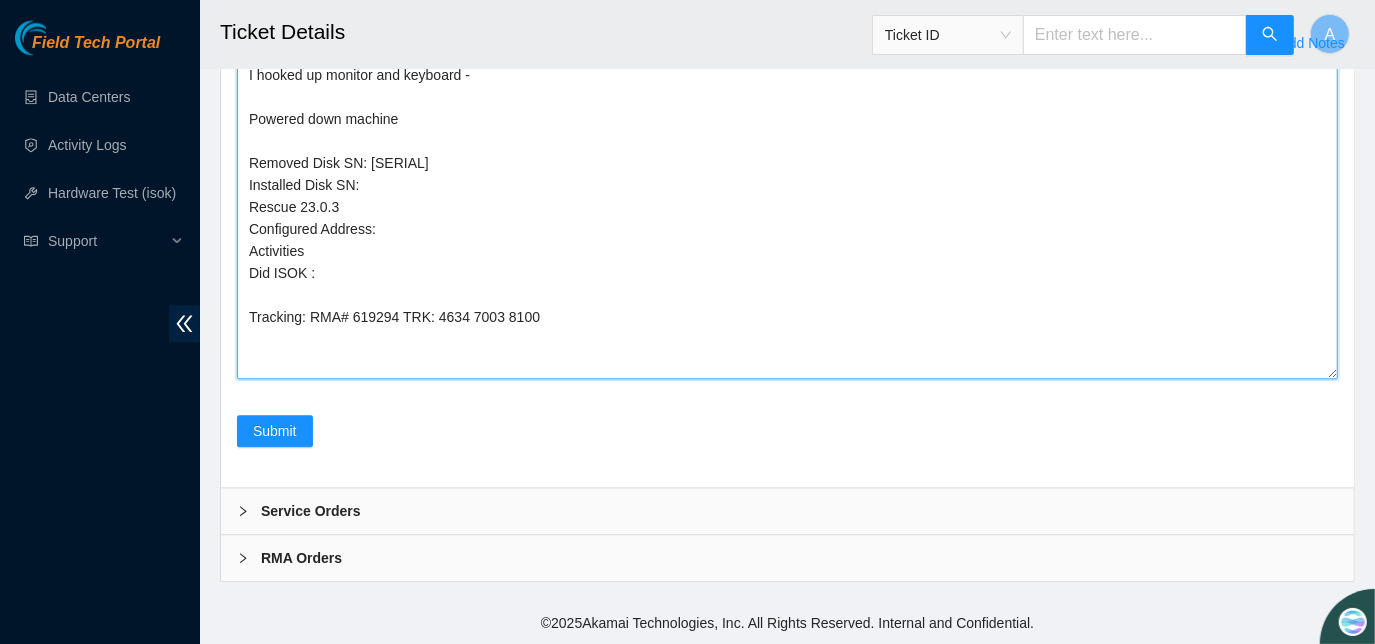 paste on "KR07GR2KSK5000BD00ZEA00." 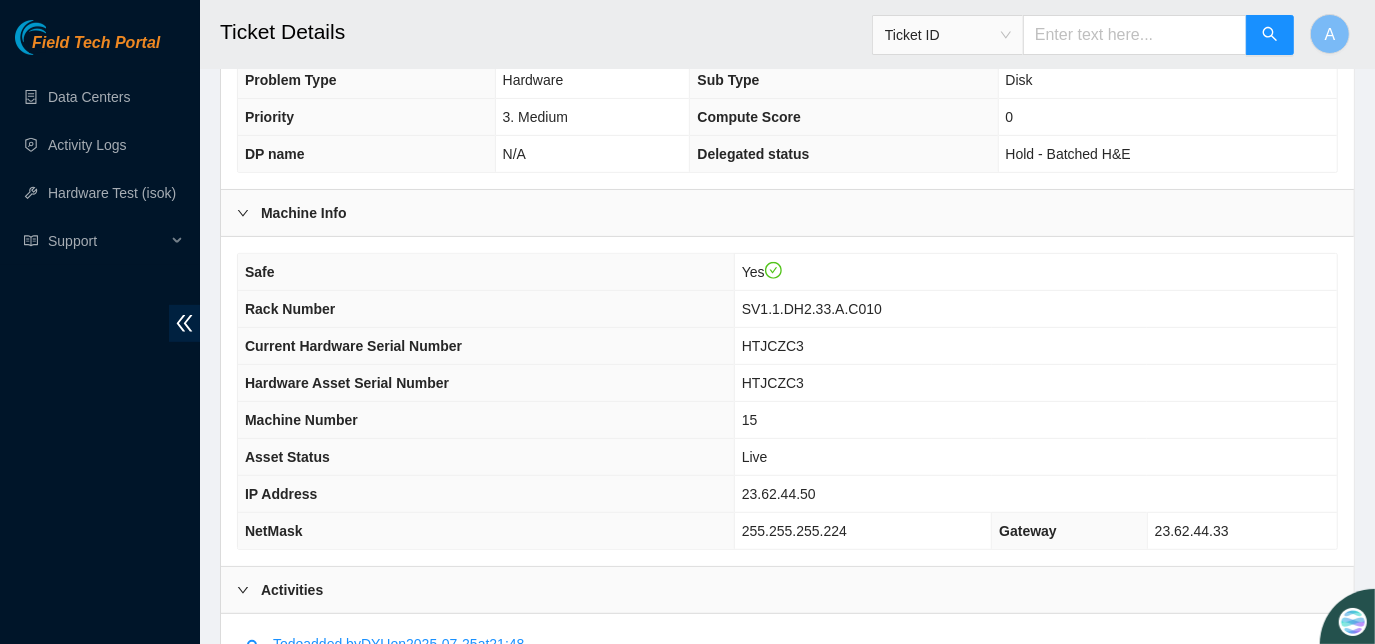 scroll, scrollTop: 501, scrollLeft: 0, axis: vertical 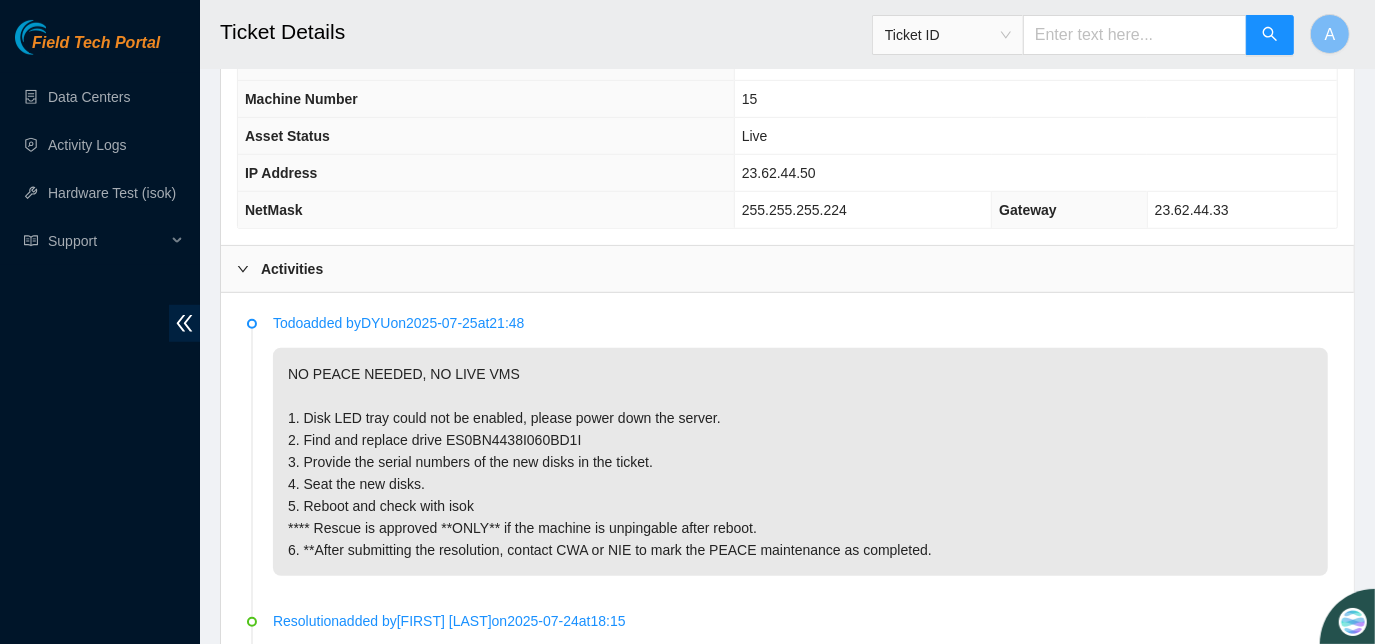 type on "I hooked up monitor and keyboard -
Powered down machine
Removed Disk SN: ES0BN4438I060BD1I
Installed Disk SN: KR07GR2KSK5000BD00ZEA00.
Rescue 23.0.3
Configured Address:
Activities
Did ISOK :
Tracking: RMA# 619294 TRK: 4634 7003 8100" 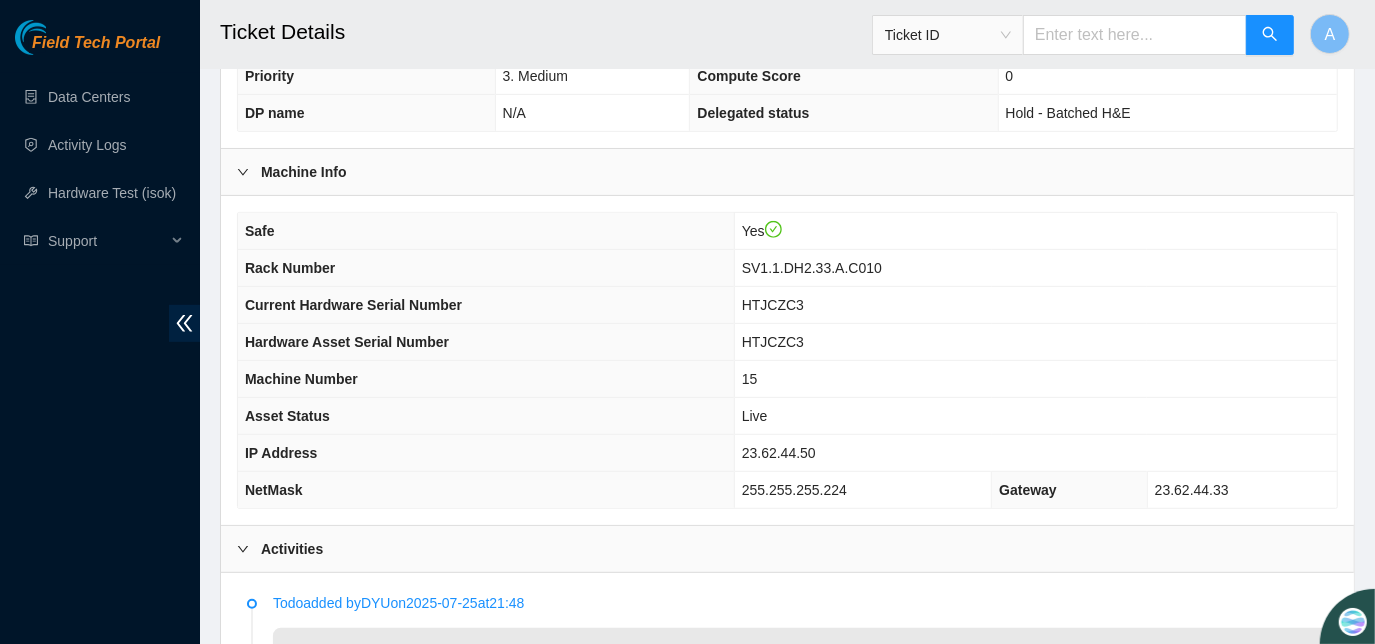 scroll, scrollTop: 456, scrollLeft: 0, axis: vertical 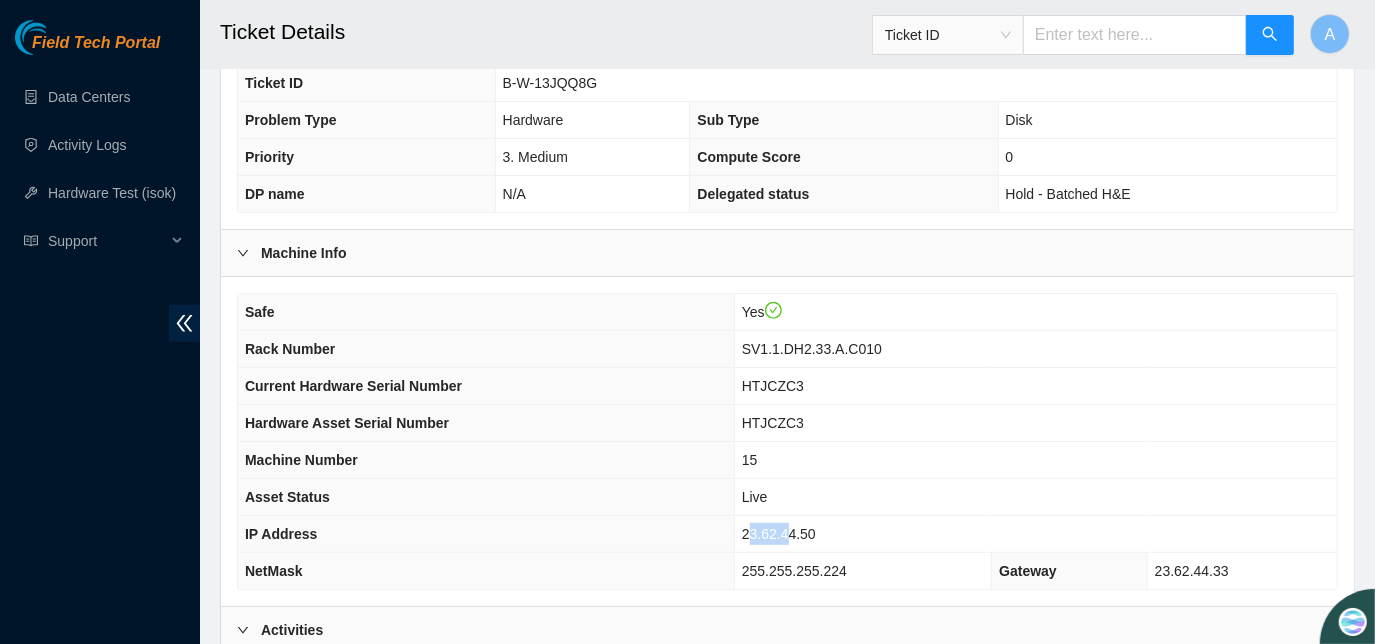 drag, startPoint x: 756, startPoint y: 557, endPoint x: 792, endPoint y: 554, distance: 36.124783 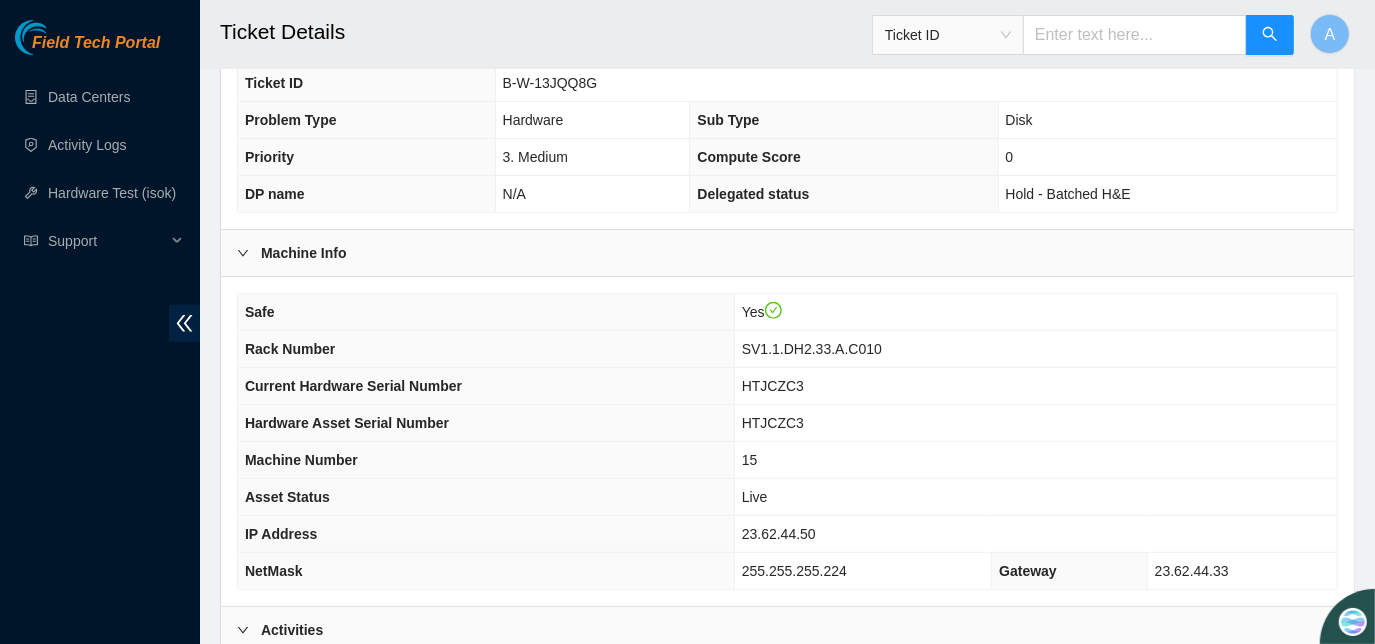 drag, startPoint x: 792, startPoint y: 554, endPoint x: 741, endPoint y: 550, distance: 51.156624 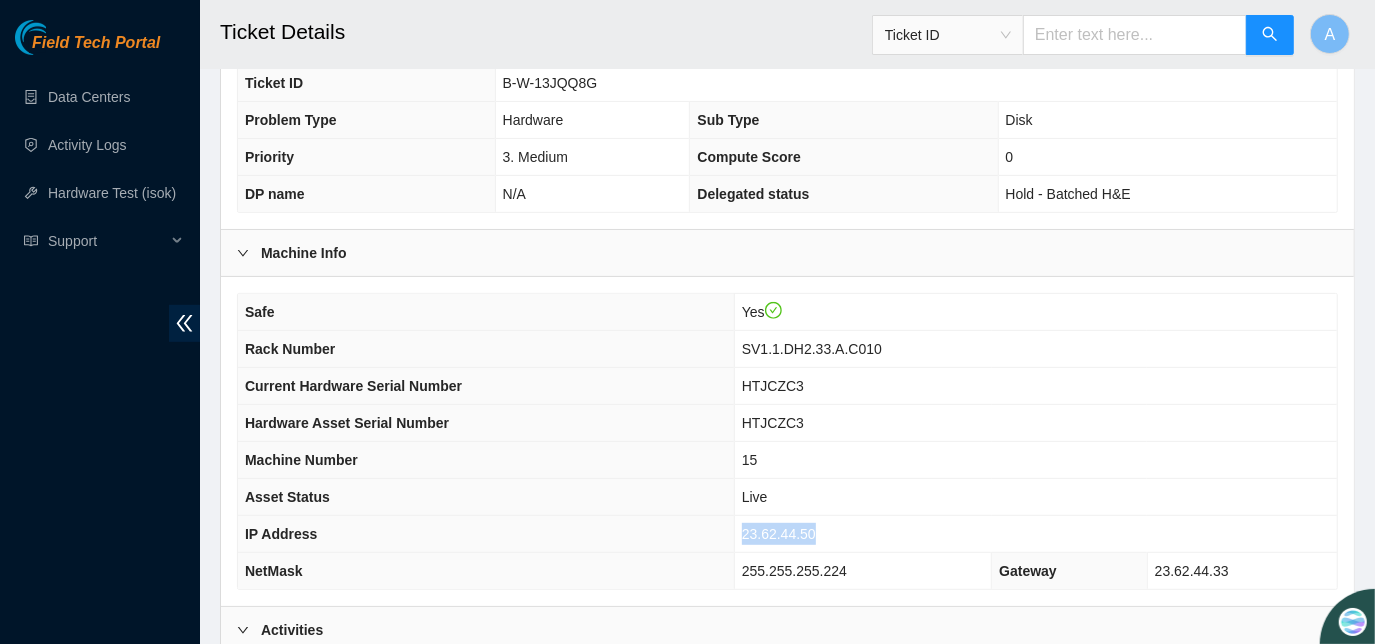 drag, startPoint x: 744, startPoint y: 549, endPoint x: 845, endPoint y: 557, distance: 101.31634 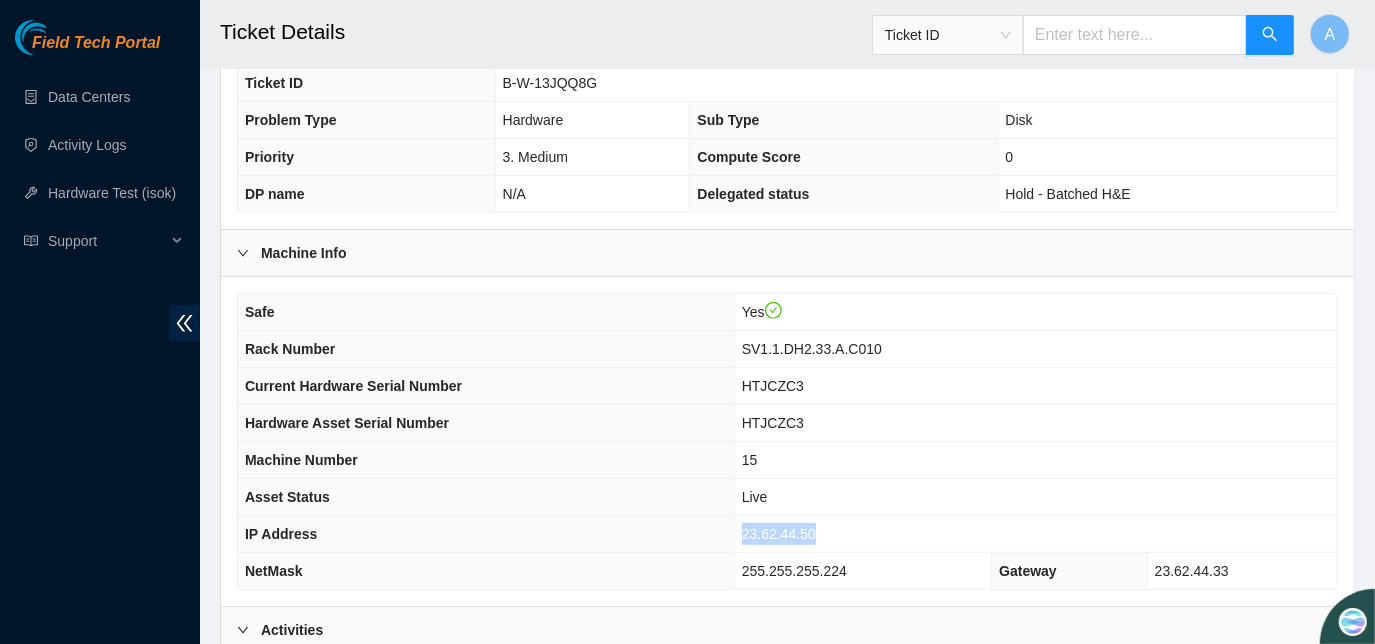 copy on "23.62.44.50" 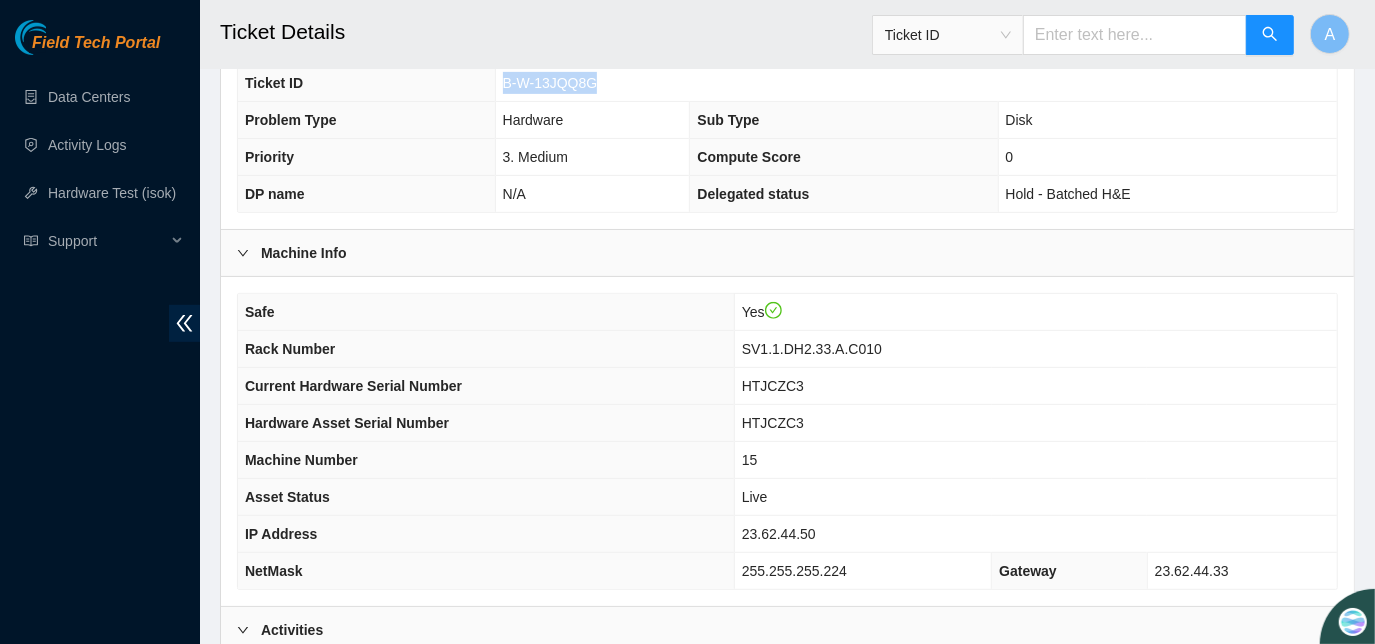 drag, startPoint x: 498, startPoint y: 95, endPoint x: 637, endPoint y: 109, distance: 139.70326 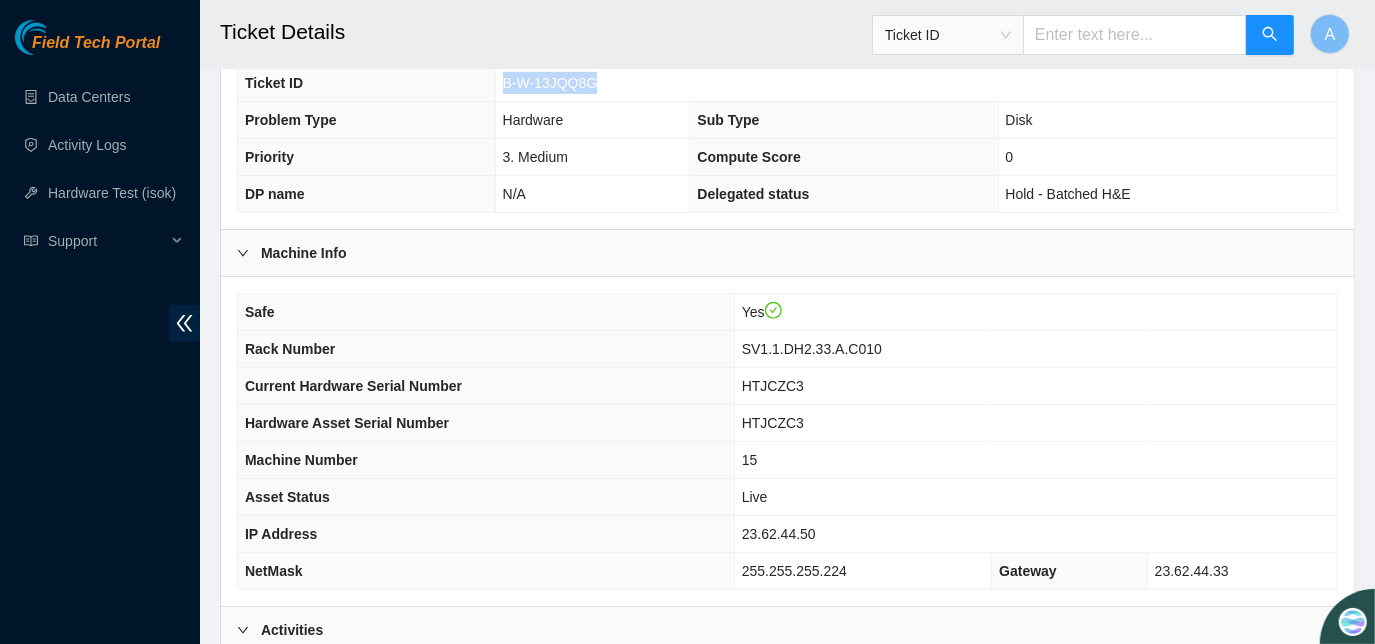 copy on "B-W-13JQQ8G" 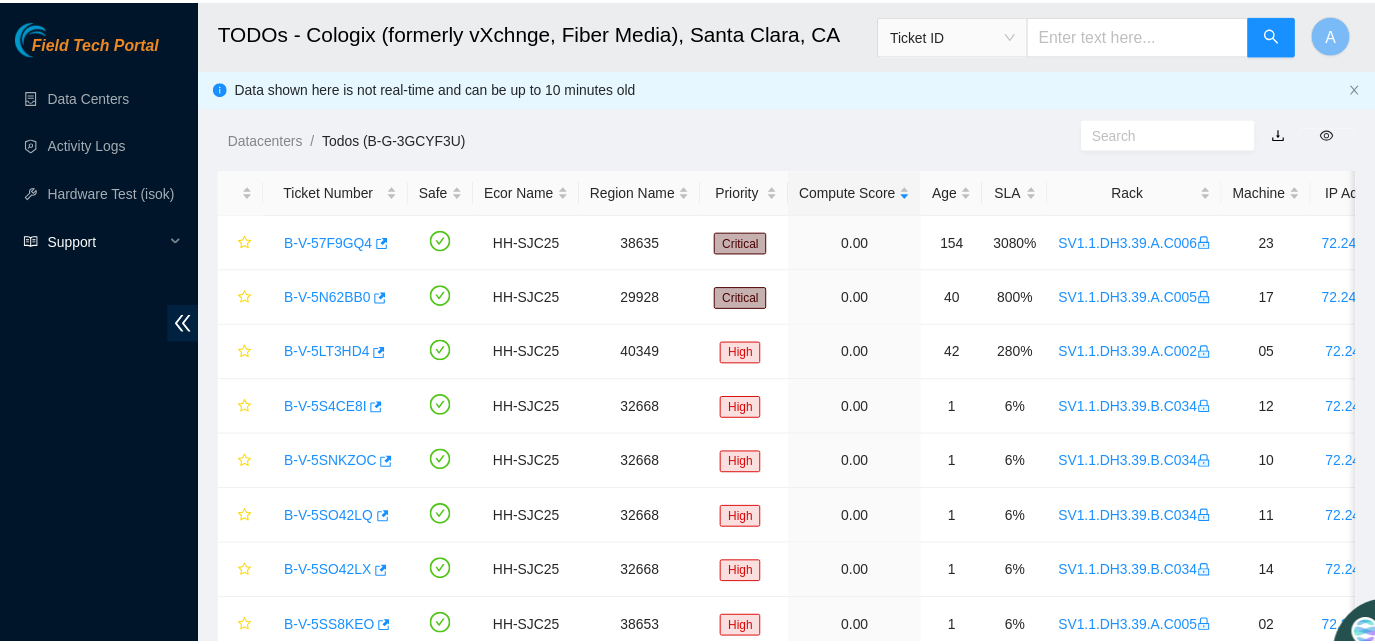 scroll, scrollTop: 0, scrollLeft: 0, axis: both 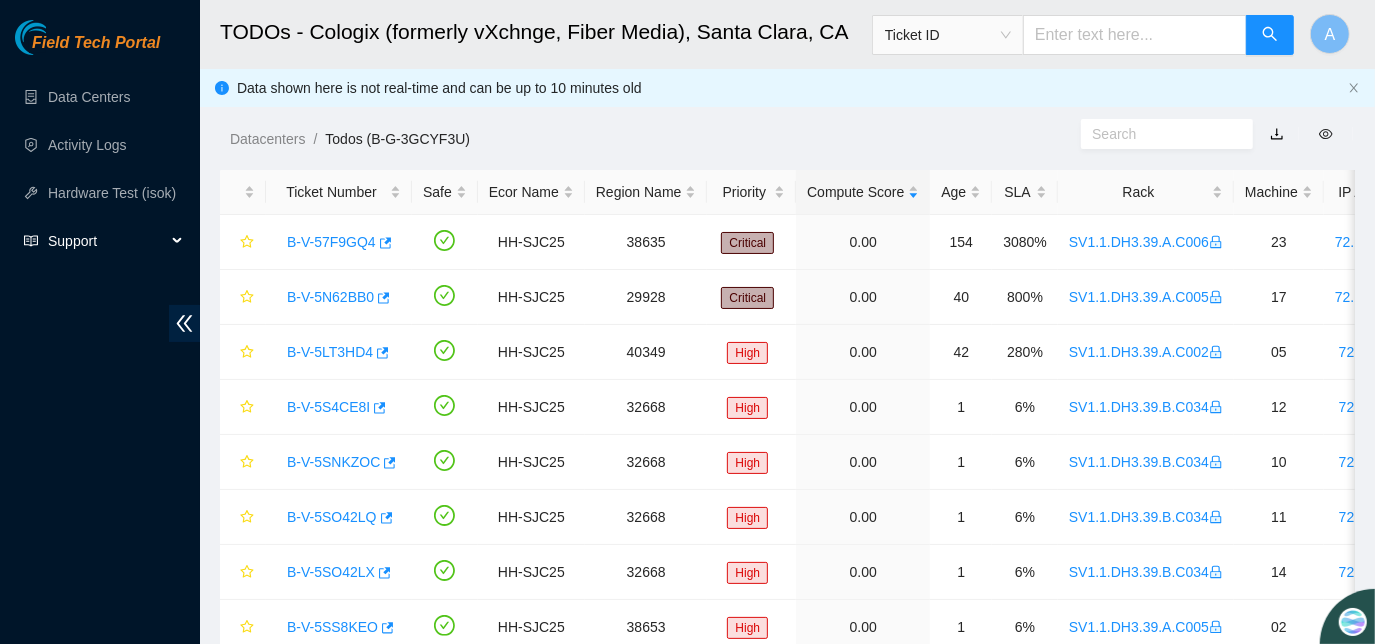 click on "Support" at bounding box center (107, 241) 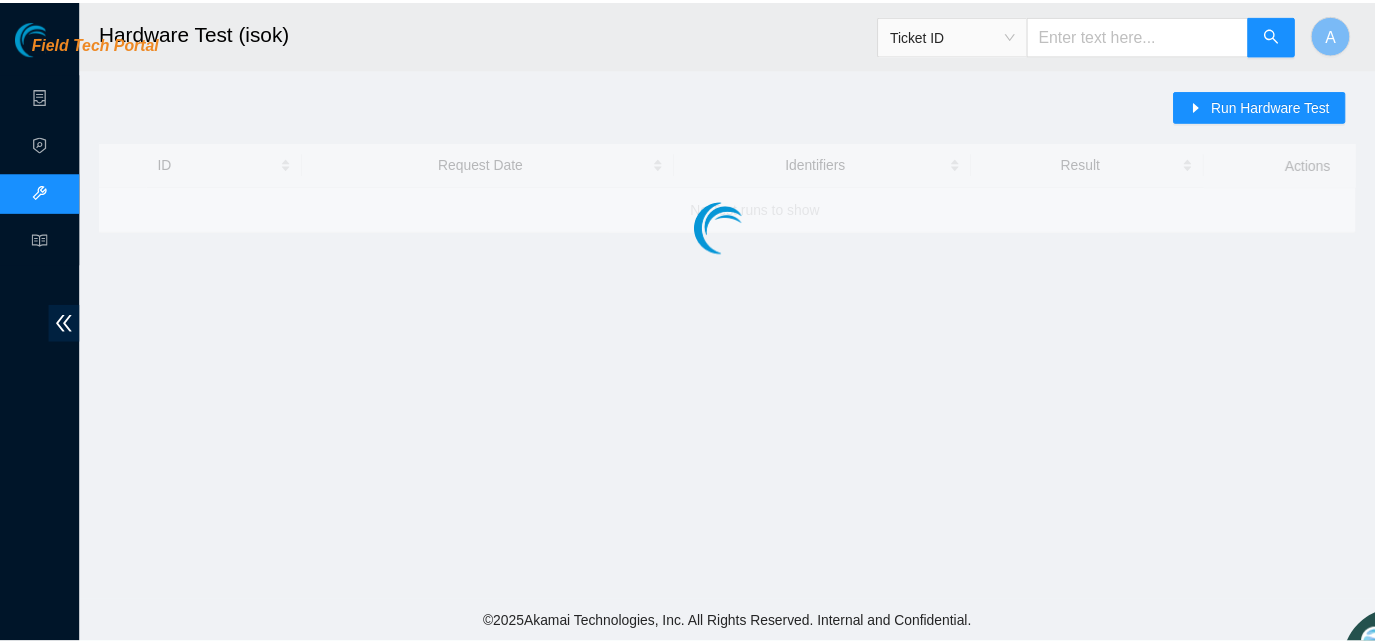 scroll, scrollTop: 0, scrollLeft: 0, axis: both 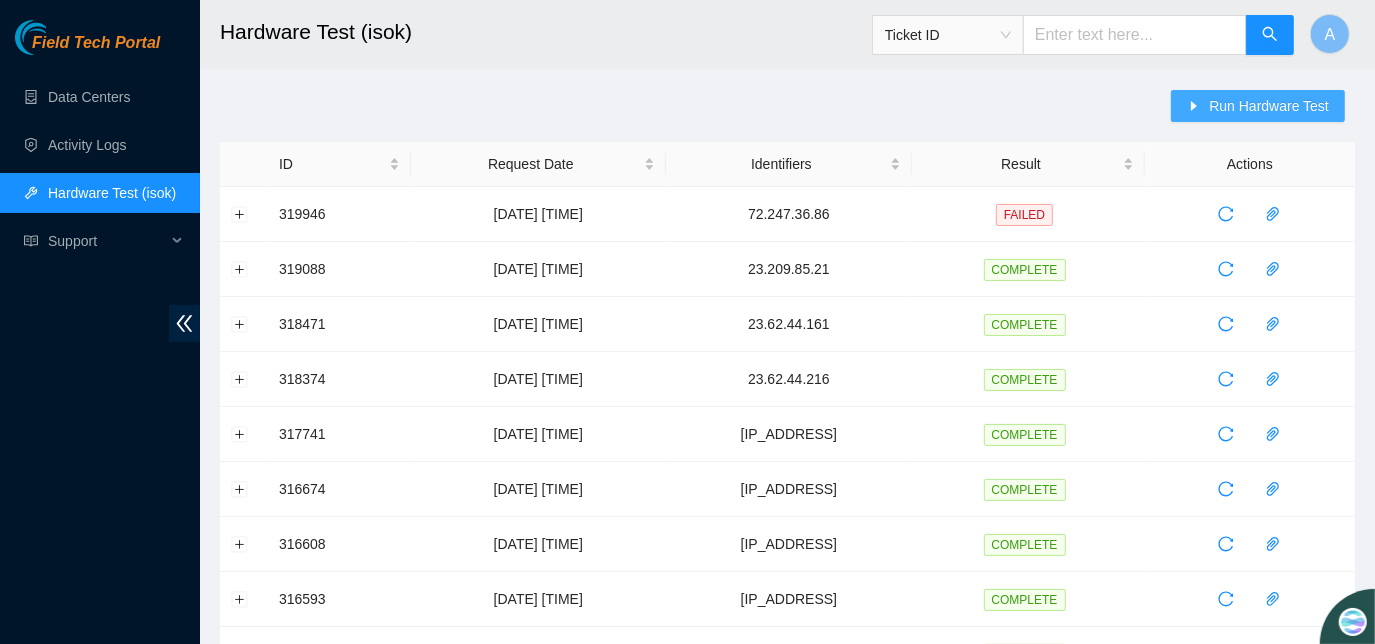 click on "Run Hardware Test" at bounding box center [1269, 106] 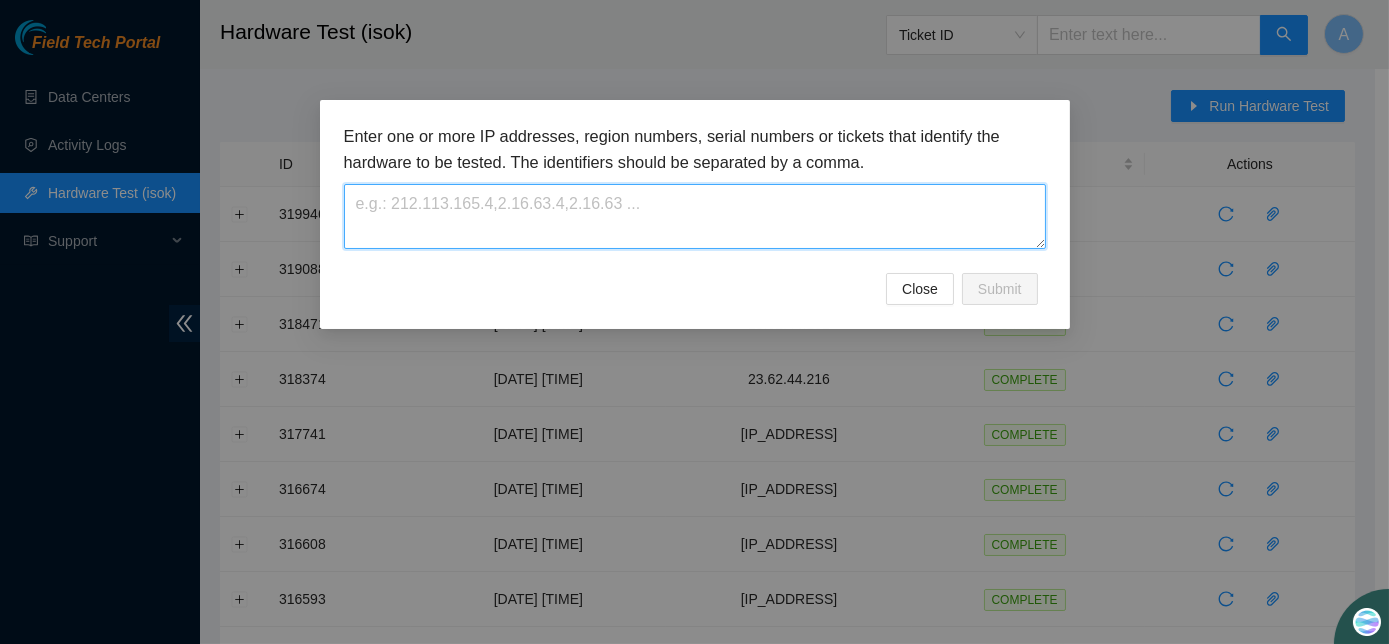 click at bounding box center (695, 216) 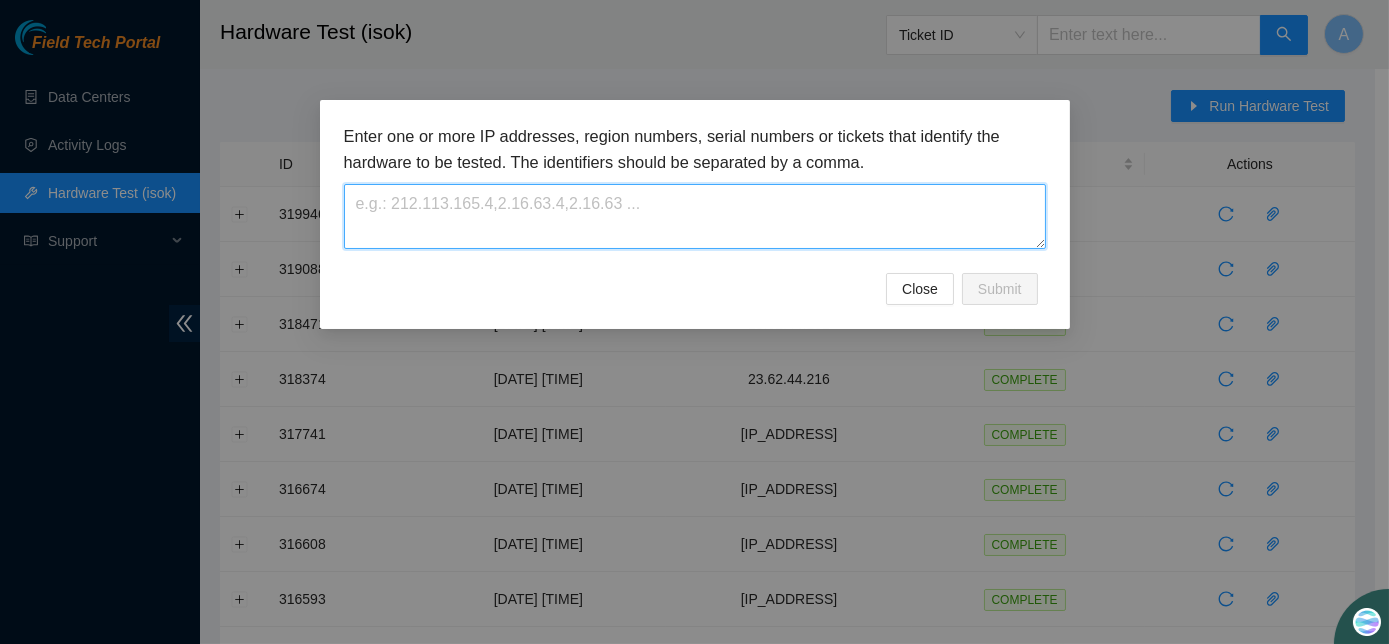 paste on "23.62.44.50" 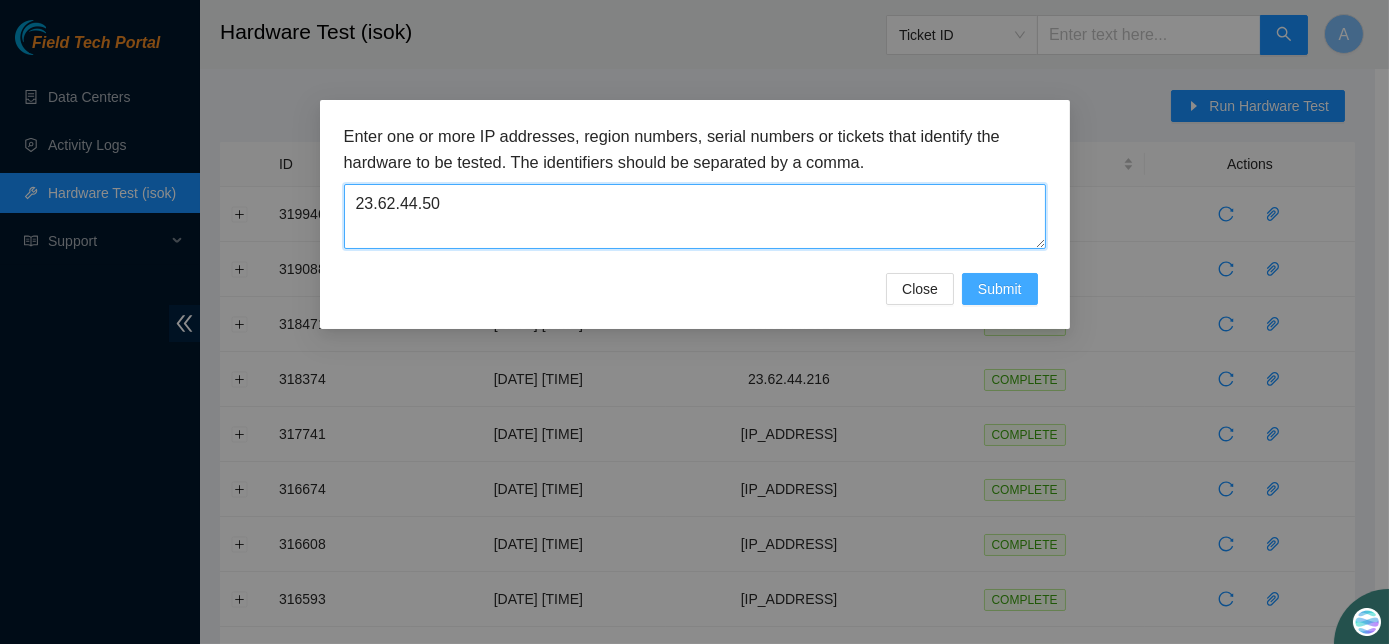 type on "23.62.44.50" 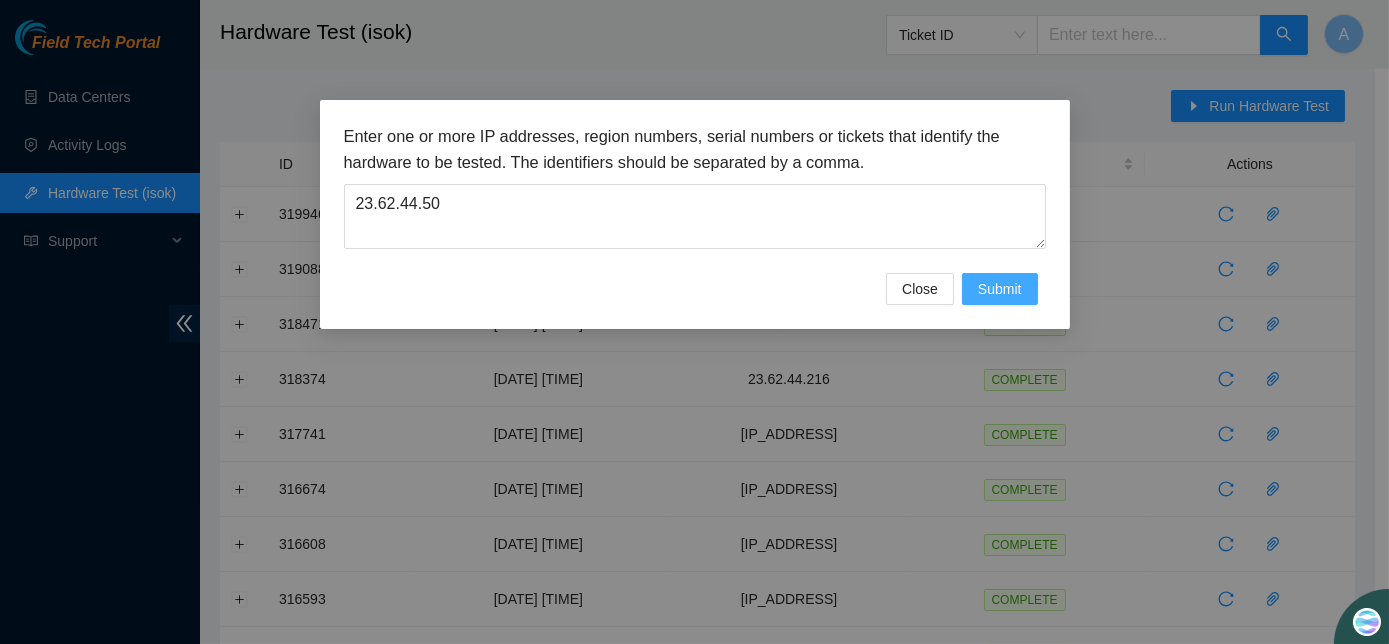 click on "Submit" at bounding box center (1000, 289) 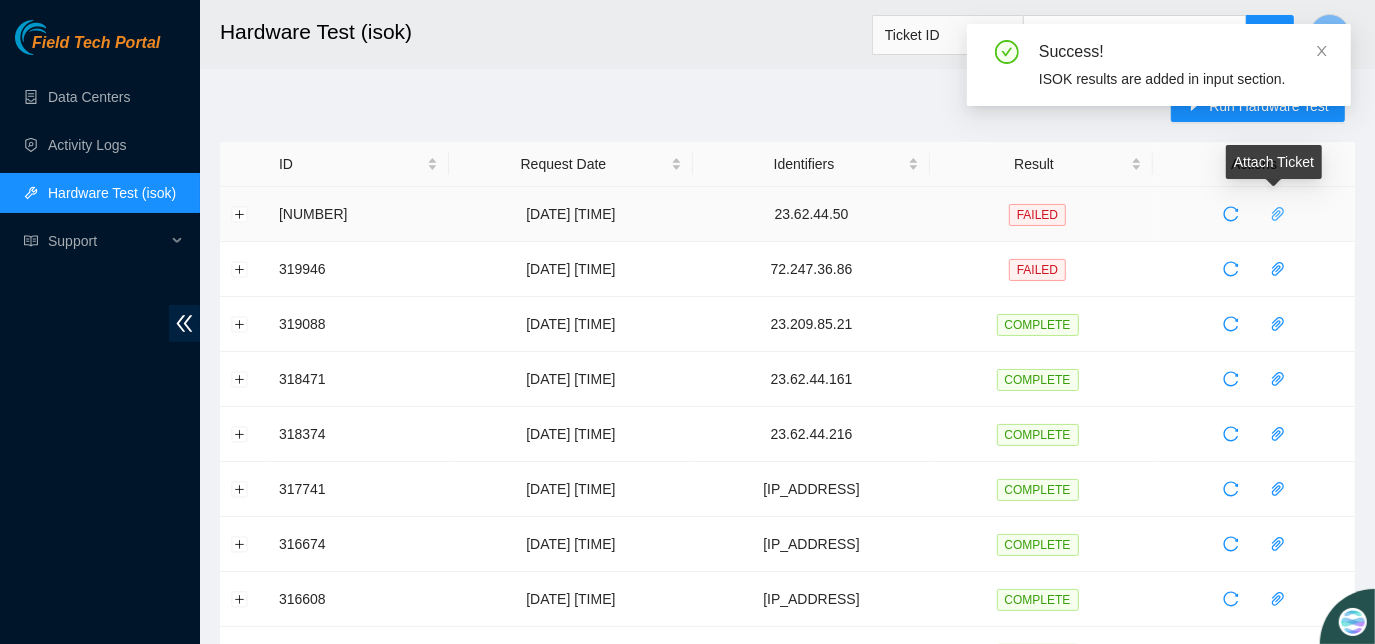 click 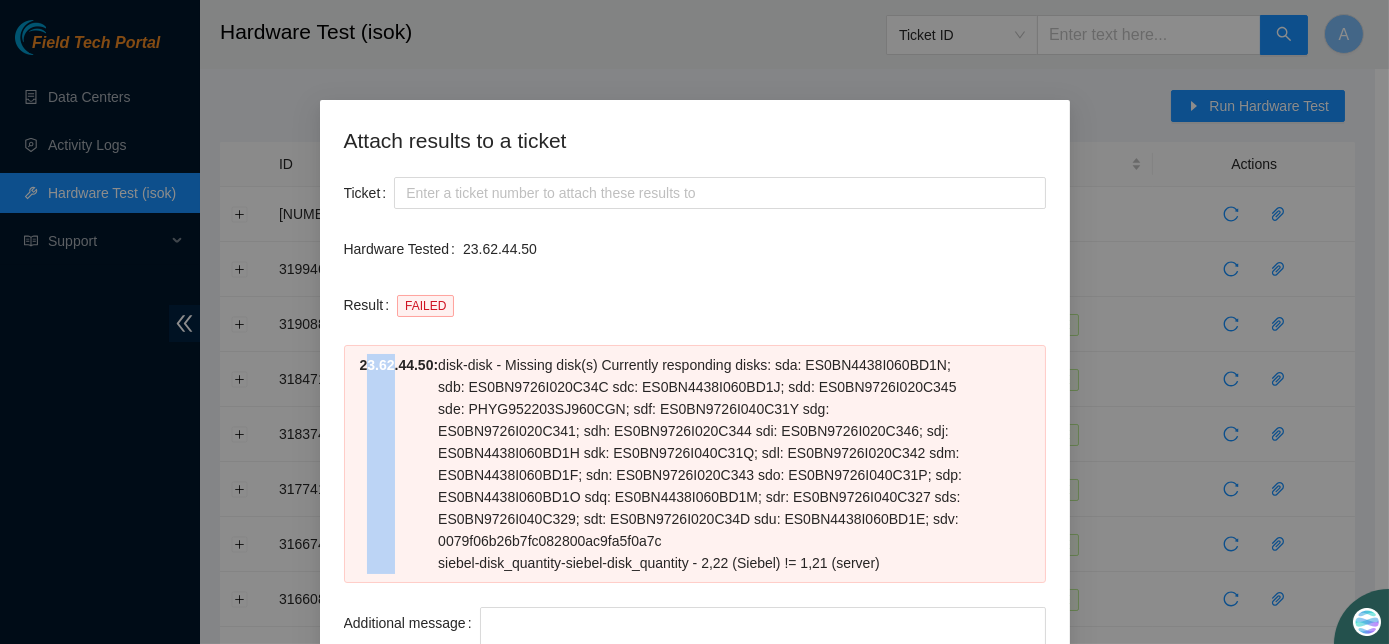 drag, startPoint x: 356, startPoint y: 363, endPoint x: 384, endPoint y: 405, distance: 50.47772 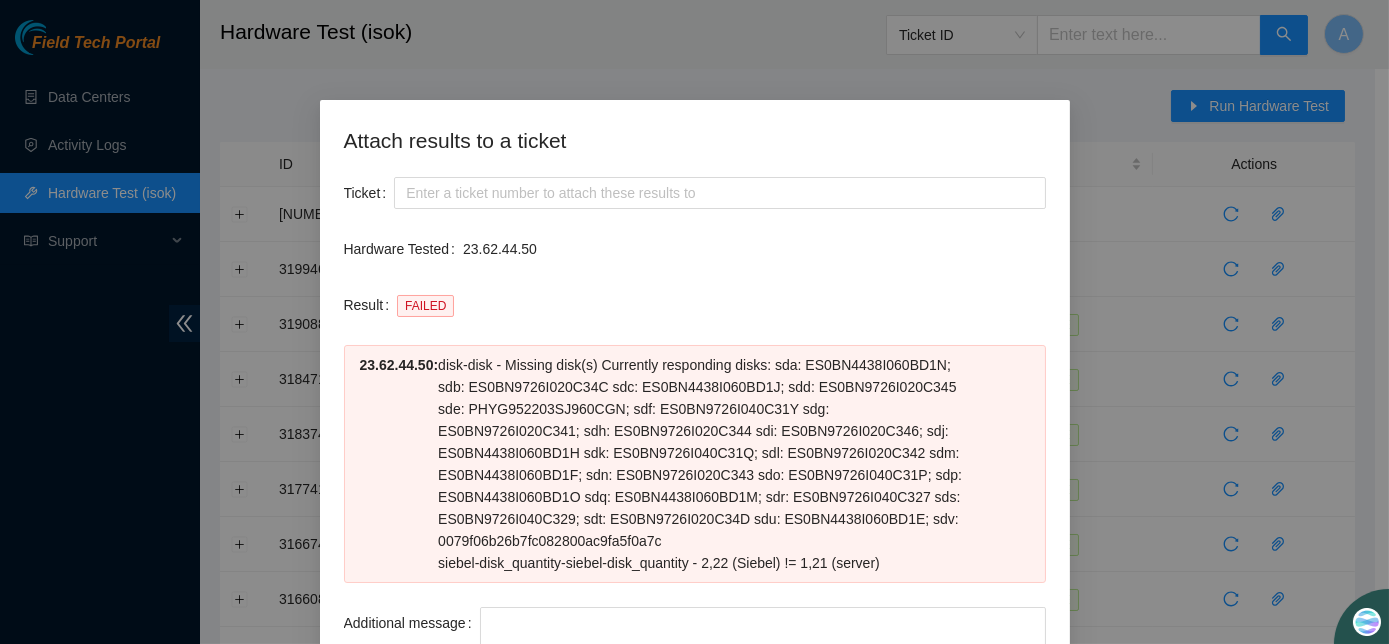 drag, startPoint x: 384, startPoint y: 405, endPoint x: 345, endPoint y: 362, distance: 58.0517 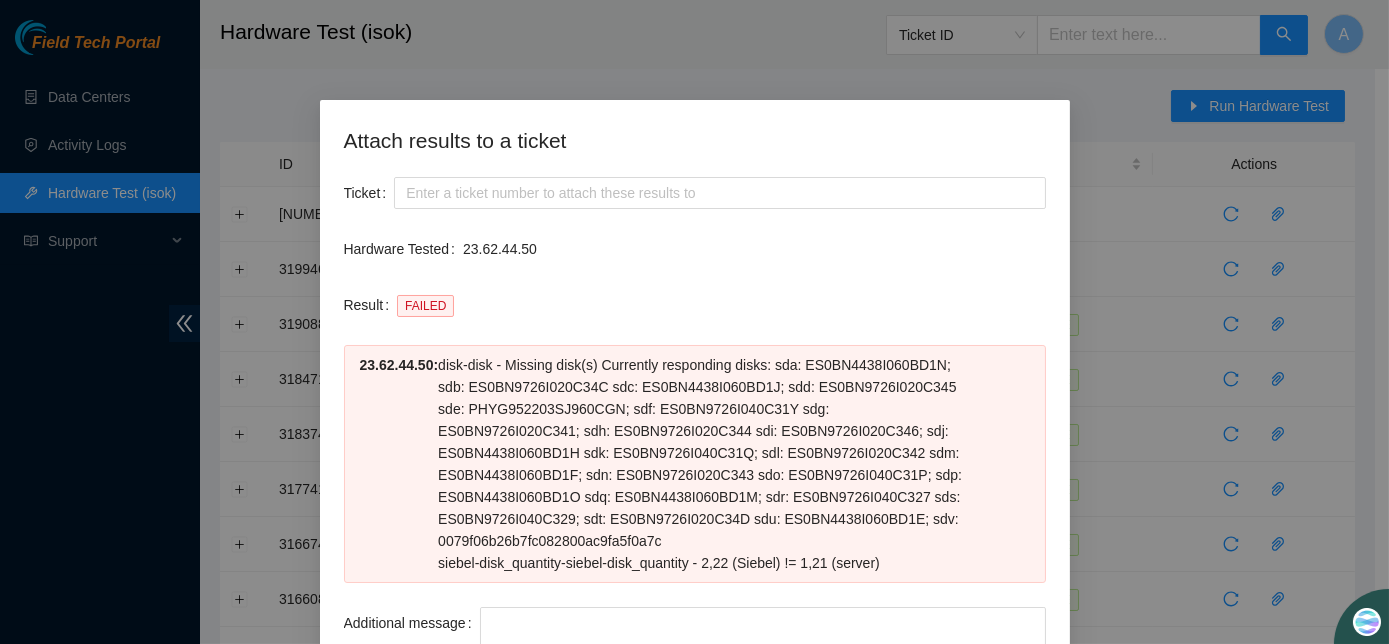 drag, startPoint x: 345, startPoint y: 362, endPoint x: 654, endPoint y: 578, distance: 377.01062 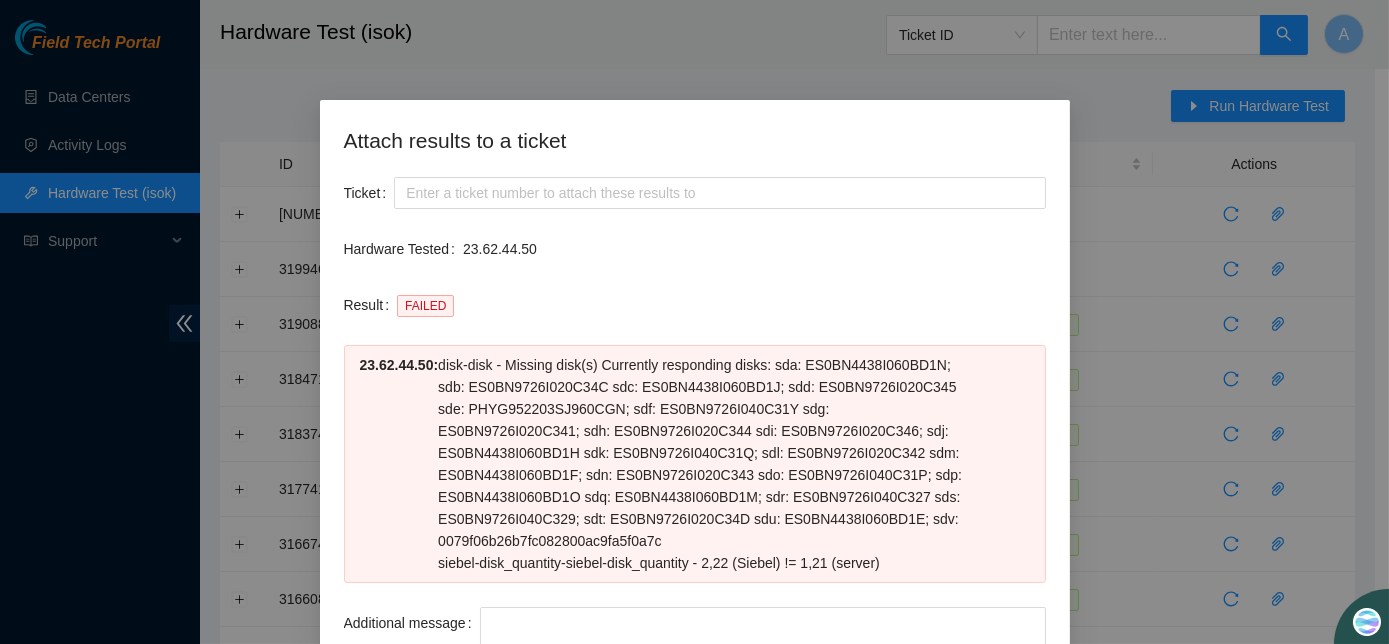 drag, startPoint x: 333, startPoint y: 243, endPoint x: 928, endPoint y: 584, distance: 685.7886 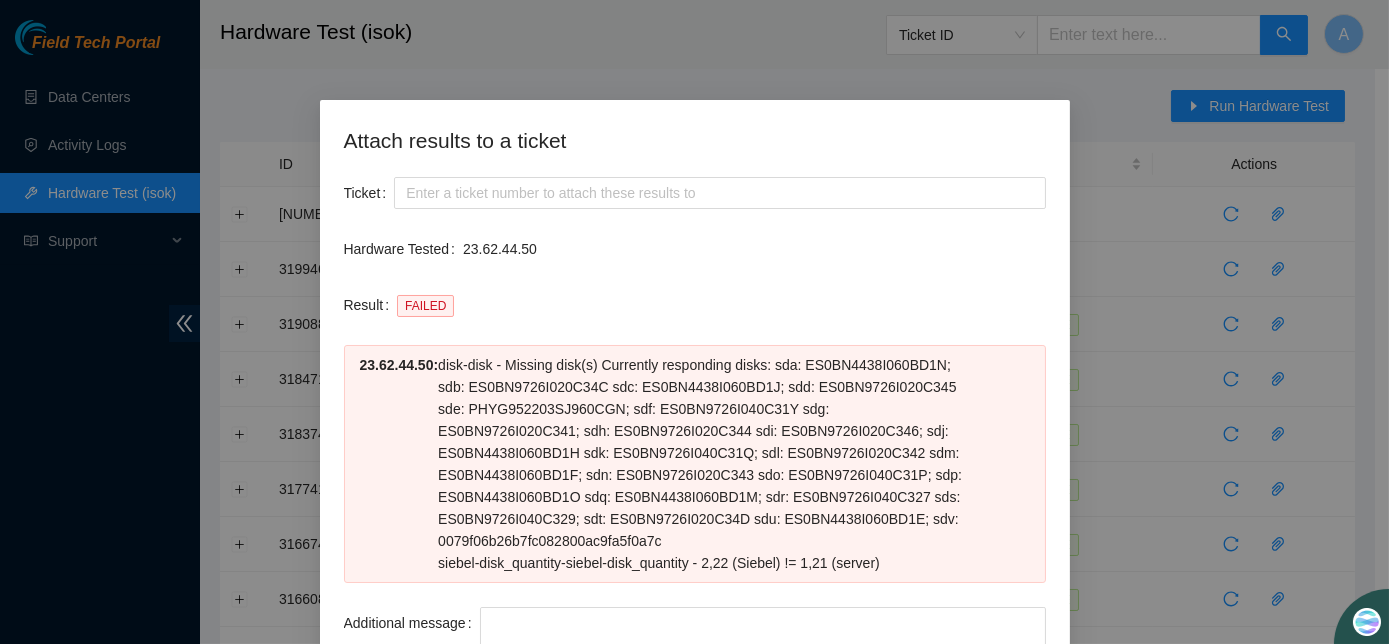 copy on "Hardware Tested [IP_ADDRESS] Result FAILED [IP_ADDRESS]  :  disk  -             disk - Missing disk(s)
Currently responding disks:
sda: ES0BN4438I060BD1N; sdb: ES0BN9726I020C34C
sdc: ES0BN4438I060BD1J; sdd: ES0BN9726I020C345
sde: PHYG952203SJ960CGN; sdf: ES0BN9726I040C31Y
sdg: ES0BN9726I020C341; sdh: ES0BN9726I020C344
sdi: ES0BN9726I020C346; sdj: ES0BN4438I060BD1H
sdk: ES0BN9726I040C31Q; sdl: ES0BN9726I020C342
sdm: ES0BN4438I060BD1F; sdn: ES0BN9726I020C343
sdo: ES0BN9726I040C31P; sdp: ES0BN4438I060BD1O
sdq: ES0BN4438I060BD1M; sdr: ES0BN9726I040C327
sds: ES0BN9726I040C329; sdt: ES0BN9726I020C34D
sdu: ES0BN4438I060BD1E; sdv: 0079f06b26b7fc082800ac9fa5f0a7c
siebel-disk_quantity  -   siebel-disk_quantity - 2,22 (Siebel) != 1,21 (server)" 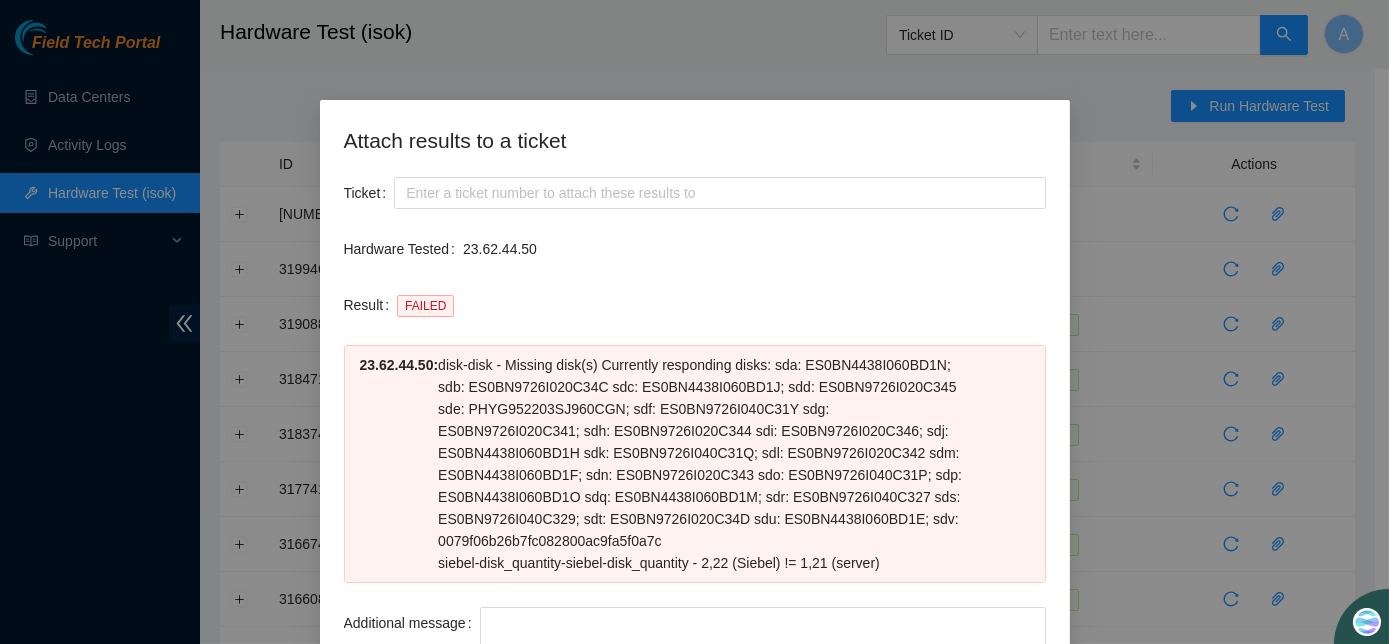 copy on "Hardware Tested [IP_ADDRESS] Result FAILED [IP_ADDRESS]  :  disk  -             disk - Missing disk(s)
Currently responding disks:
sda: ES0BN4438I060BD1N; sdb: ES0BN9726I020C34C
sdc: ES0BN4438I060BD1J; sdd: ES0BN9726I020C345
sde: PHYG952203SJ960CGN; sdf: ES0BN9726I040C31Y
sdg: ES0BN9726I020C341; sdh: ES0BN9726I020C344
sdi: ES0BN9726I020C346; sdj: ES0BN4438I060BD1H
sdk: ES0BN9726I040C31Q; sdl: ES0BN9726I020C342
sdm: ES0BN4438I060BD1F; sdn: ES0BN9726I020C343
sdo: ES0BN9726I040C31P; sdp: ES0BN4438I060BD1O
sdq: ES0BN4438I060BD1M; sdr: ES0BN9726I040C327
sds: ES0BN9726I040C329; sdt: ES0BN9726I020C34D
sdu: ES0BN4438I060BD1E; sdv: 0079f06b26b7fc082800ac9fa5f0a7c
siebel-disk_quantity  -   siebel-disk_quantity - 2,22 (Siebel) != 1,21 (server)" 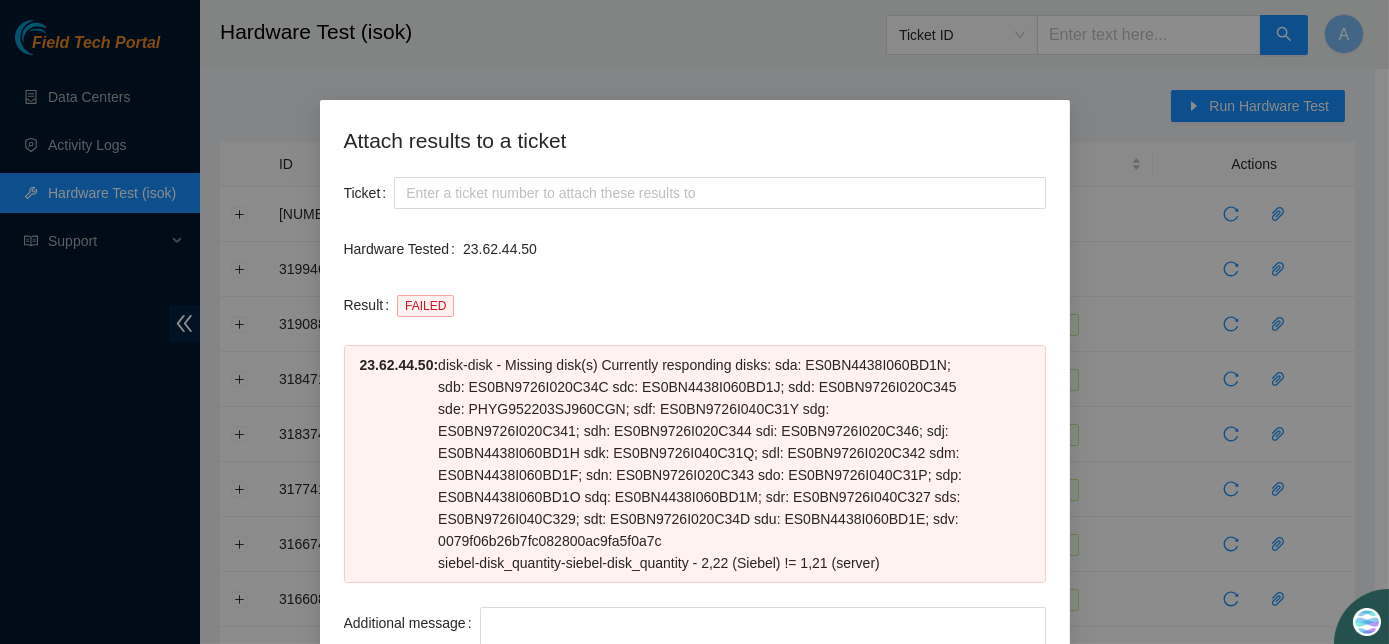 scroll, scrollTop: 120, scrollLeft: 0, axis: vertical 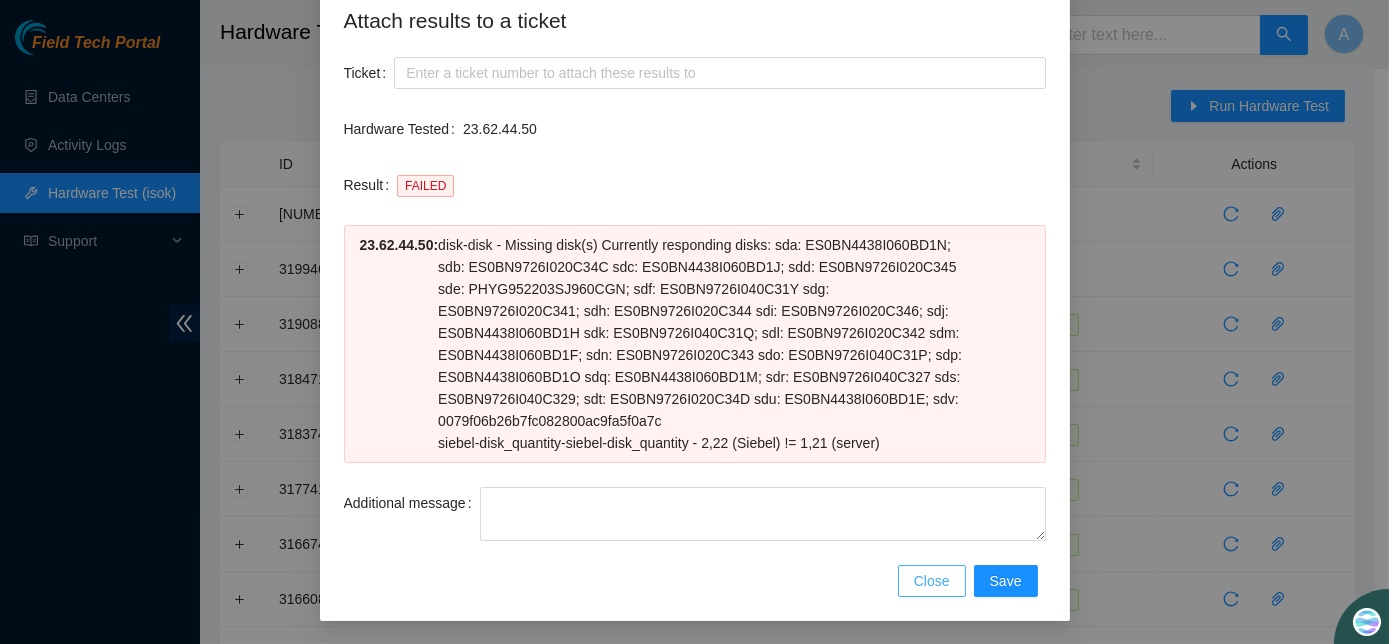 click on "Close" at bounding box center [932, 581] 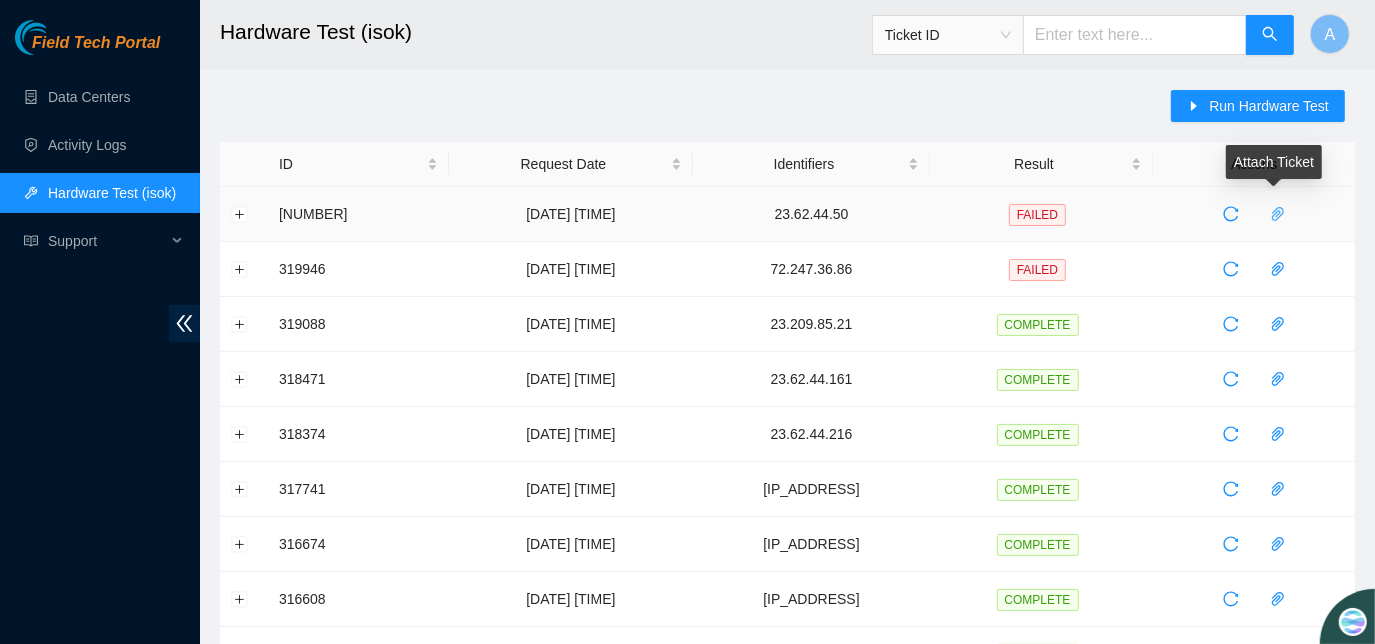click 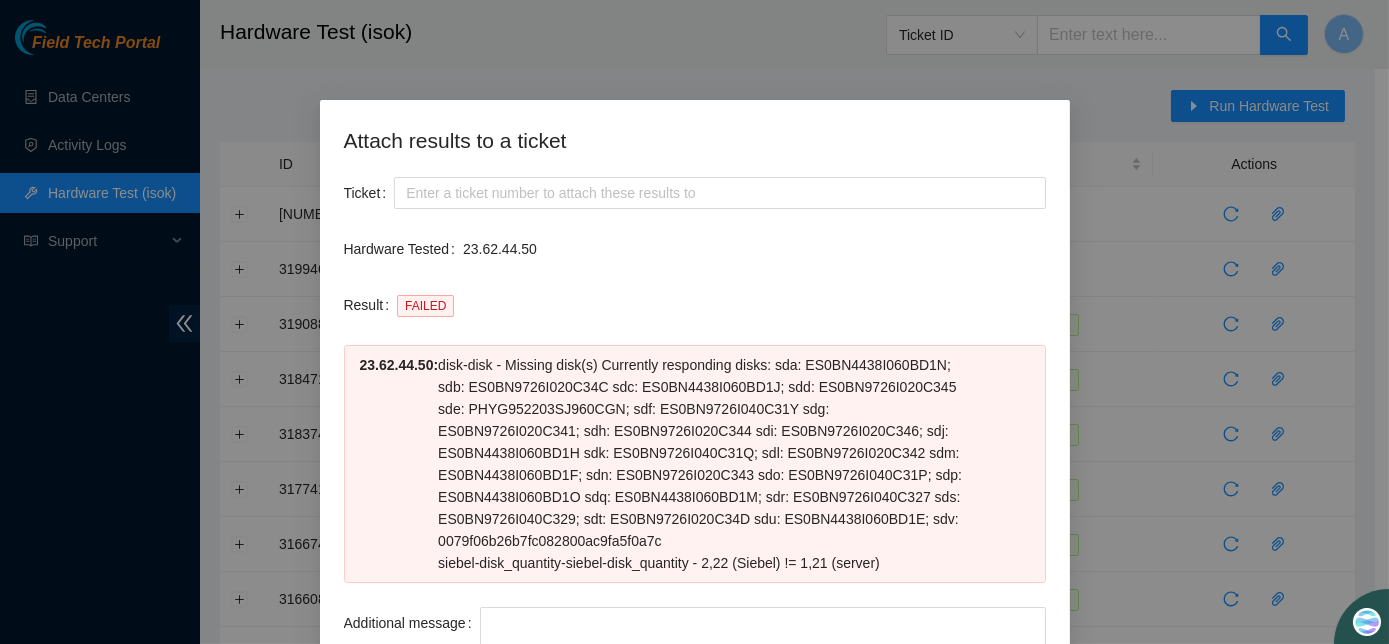 drag, startPoint x: 330, startPoint y: 244, endPoint x: 933, endPoint y: 586, distance: 693.2337 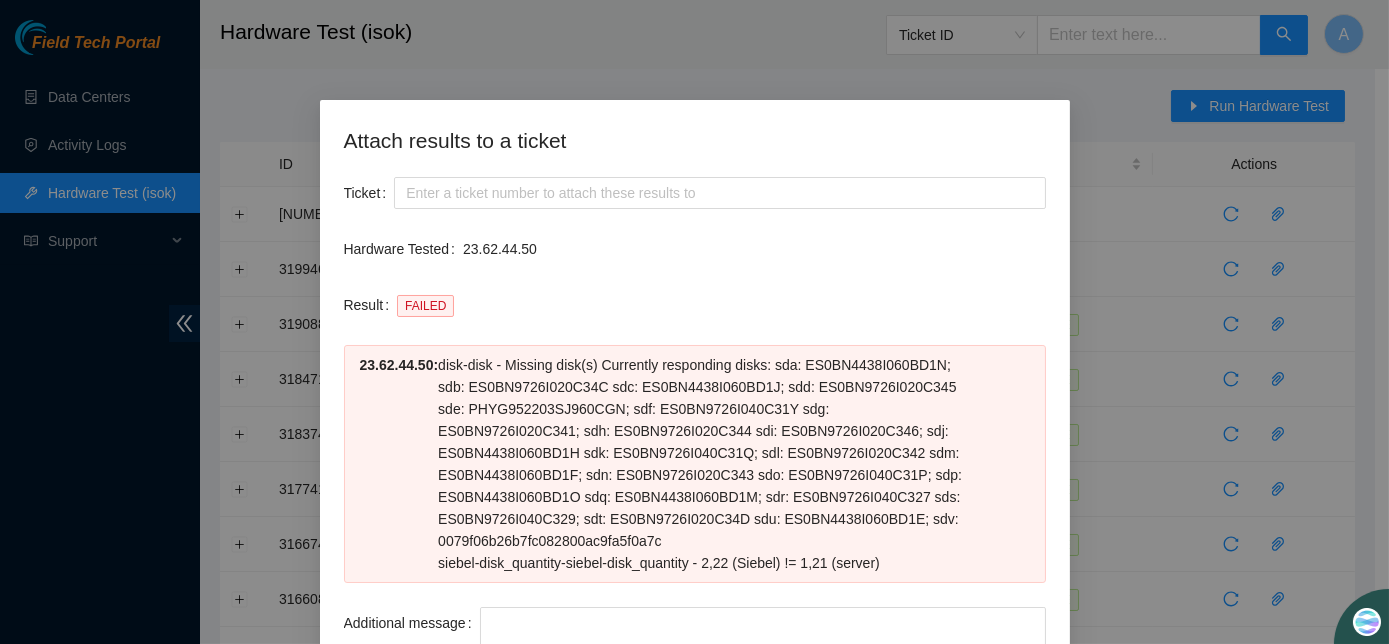 click on "Attach results to a ticket Ticket Hardware Tested [IP_ADDRESS] Result FAILED [IP_ADDRESS]  :  disk  -             disk - Missing disk(s)
Currently responding disks:
sda: ES0BN4438I060BD1N; sdb: ES0BN9726I020C34C
sdc: ES0BN4438I060BD1J; sdd: ES0BN9726I020C345
sde: PHYG952203SJ960CGN; sdf: ES0BN9726I040C31Y
sdg: ES0BN9726I020C341; sdh: ES0BN9726I020C344
sdi: ES0BN9726I020C346; sdj: ES0BN4438I060BD1H
sdk: ES0BN9726I040C31Q; sdl: ES0BN9726I020C342
sdm: ES0BN4438I060BD1F; sdn: ES0BN9726I020C343
sdo: ES0BN9726I040C31P; sdp: ES0BN4438I060BD1O
sdq: ES0BN4438I060BD1M; sdr: ES0BN9726I040C327
sds: ES0BN9726I040C329; sdt: ES0BN9726I020C34D
sdu: ES0BN4438I060BD1E; sdv: 0079f06b26b7fc082800ac9fa5f0a7c
siebel-disk_quantity  -   siebel-disk_quantity - 2,22 (Siebel) != 1,21 (server)
Additional message Close Save" at bounding box center [694, 322] 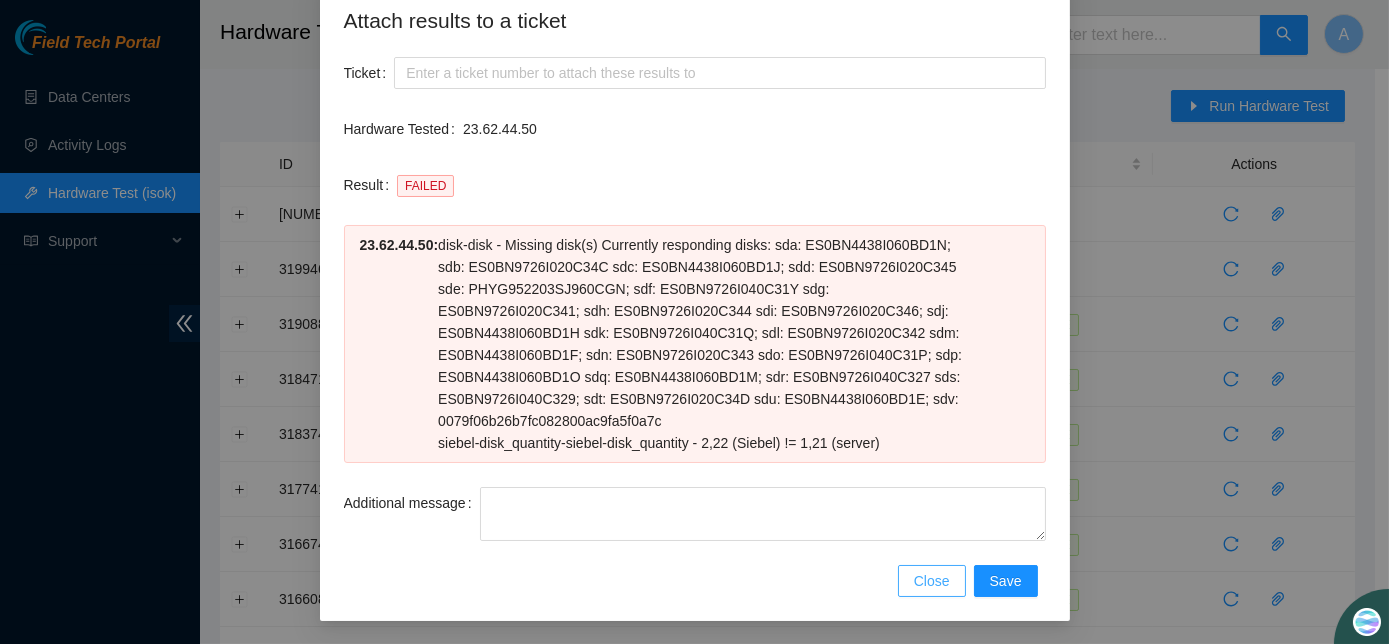 click on "Close" at bounding box center [932, 581] 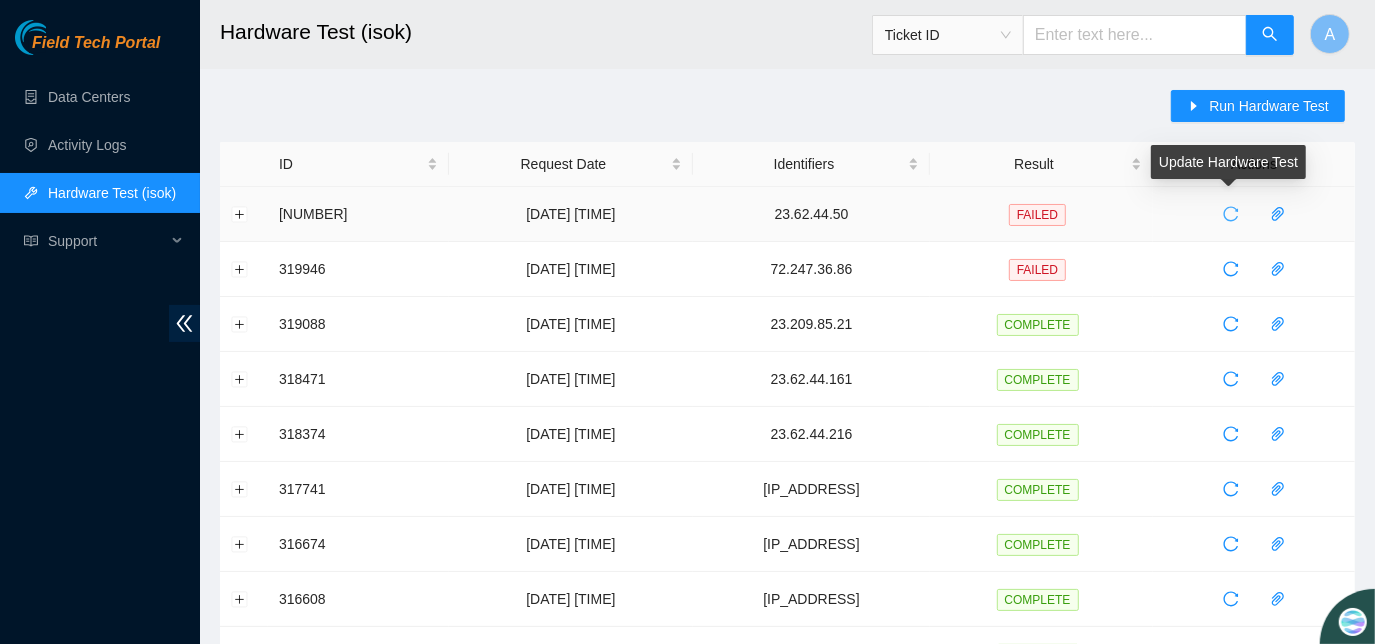 click at bounding box center (1231, 214) 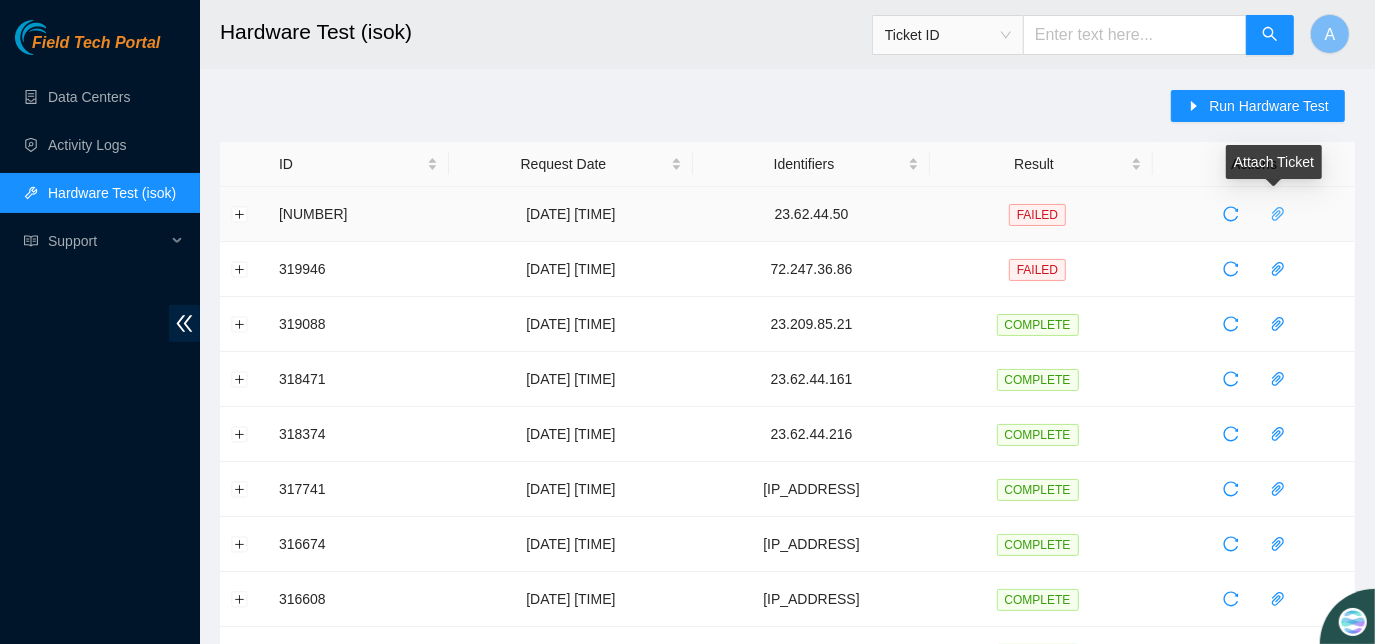 click 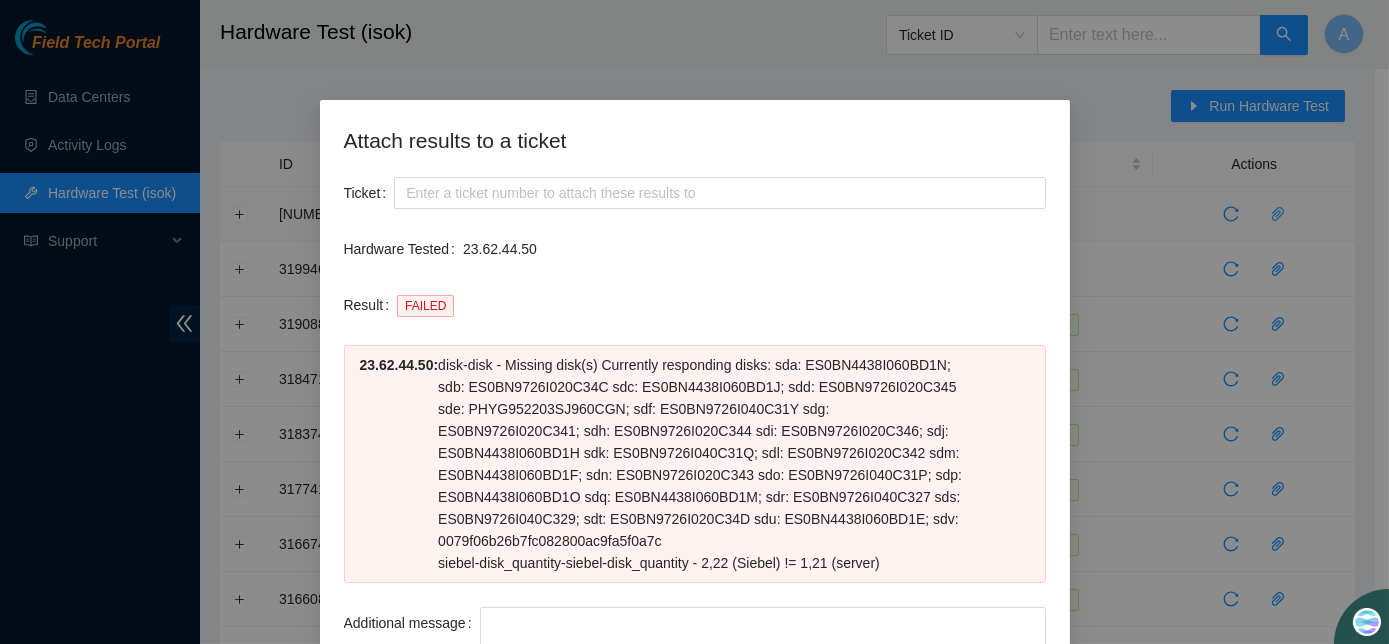 click on "Attach results to a ticket Ticket Hardware Tested [IP_ADDRESS] Result FAILED [IP_ADDRESS]  :  disk  -             disk - Missing disk(s)
Currently responding disks:
sda: ES0BN4438I060BD1N; sdb: ES0BN9726I020C34C
sdc: ES0BN4438I060BD1J; sdd: ES0BN9726I020C345
sde: PHYG952203SJ960CGN; sdf: ES0BN9726I040C31Y
sdg: ES0BN9726I020C341; sdh: ES0BN9726I020C344
sdi: ES0BN9726I020C346; sdj: ES0BN4438I060BD1H
sdk: ES0BN9726I040C31Q; sdl: ES0BN9726I020C342
sdm: ES0BN4438I060BD1F; sdn: ES0BN9726I020C343
sdo: ES0BN9726I040C31P; sdp: ES0BN4438I060BD1O
sdq: ES0BN4438I060BD1M; sdr: ES0BN9726I040C327
sds: ES0BN9726I040C329; sdt: ES0BN9726I020C34D
sdu: ES0BN4438I060BD1E; sdv: 0079f06b26b7fc082800ac9fa5f0a7c
siebel-disk_quantity  -   siebel-disk_quantity - 2,22 (Siebel) != 1,21 (server)
Additional message Close Save" at bounding box center [694, 322] 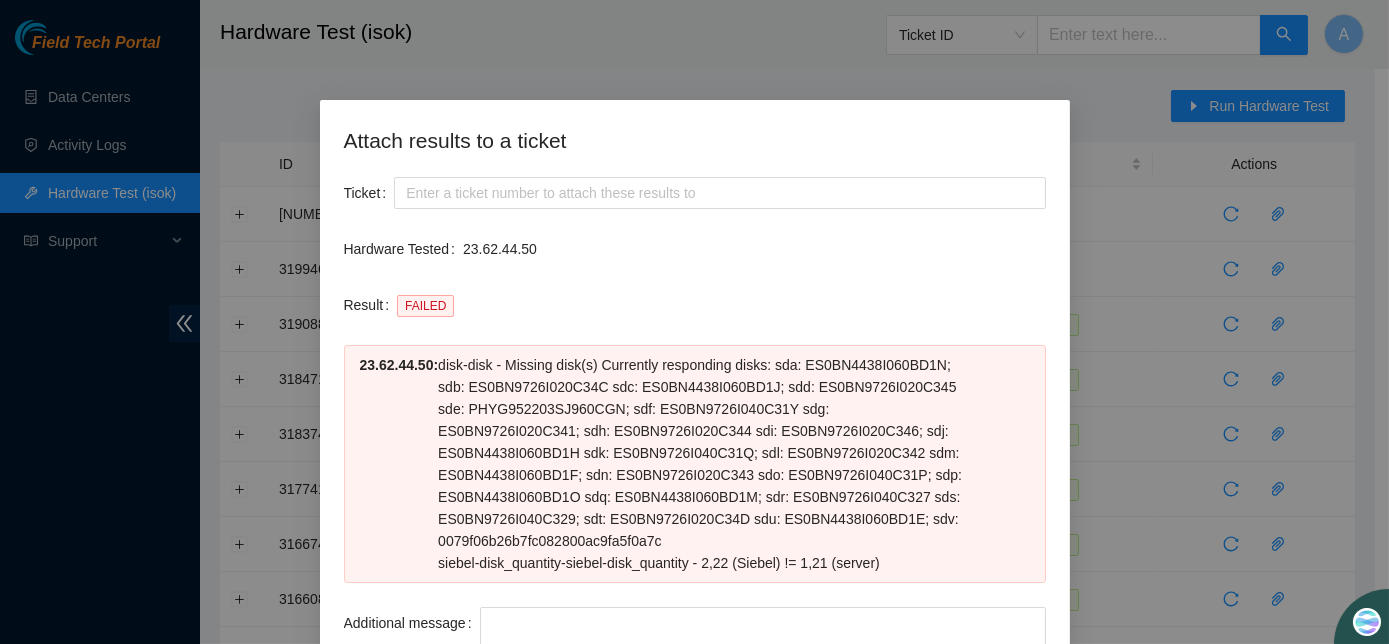 click on "Attach results to a ticket Ticket Hardware Tested [IP_ADDRESS] Result FAILED [IP_ADDRESS]  :  disk  -             disk - Missing disk(s)
Currently responding disks:
sda: ES0BN4438I060BD1N; sdb: ES0BN9726I020C34C
sdc: ES0BN4438I060BD1J; sdd: ES0BN9726I020C345
sde: PHYG952203SJ960CGN; sdf: ES0BN9726I040C31Y
sdg: ES0BN9726I020C341; sdh: ES0BN9726I020C344
sdi: ES0BN9726I020C346; sdj: ES0BN4438I060BD1H
sdk: ES0BN9726I040C31Q; sdl: ES0BN9726I020C342
sdm: ES0BN4438I060BD1F; sdn: ES0BN9726I020C343
sdo: ES0BN9726I040C31P; sdp: ES0BN4438I060BD1O
sdq: ES0BN4438I060BD1M; sdr: ES0BN9726I040C327
sds: ES0BN9726I040C329; sdt: ES0BN9726I020C34D
sdu: ES0BN4438I060BD1E; sdv: 0079f06b26b7fc082800ac9fa5f0a7c
siebel-disk_quantity  -   siebel-disk_quantity - 2,22 (Siebel) != 1,21 (server)
Additional message Close Save" at bounding box center (694, 322) 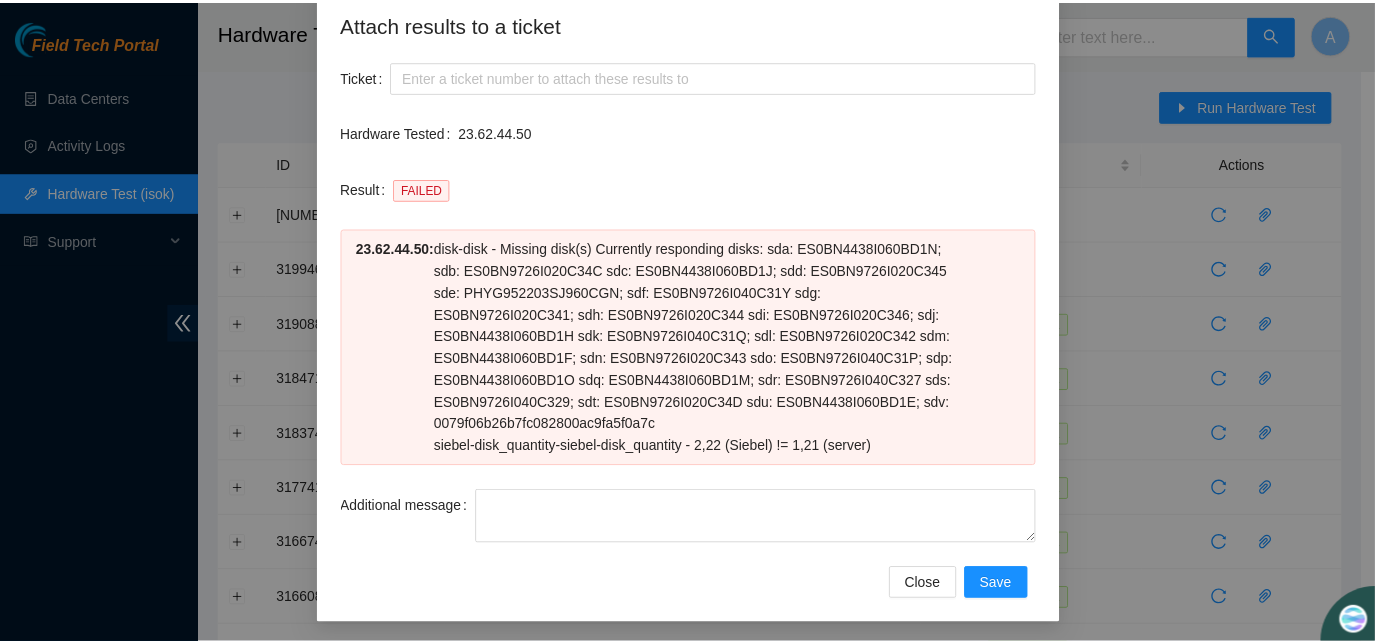 scroll, scrollTop: 120, scrollLeft: 0, axis: vertical 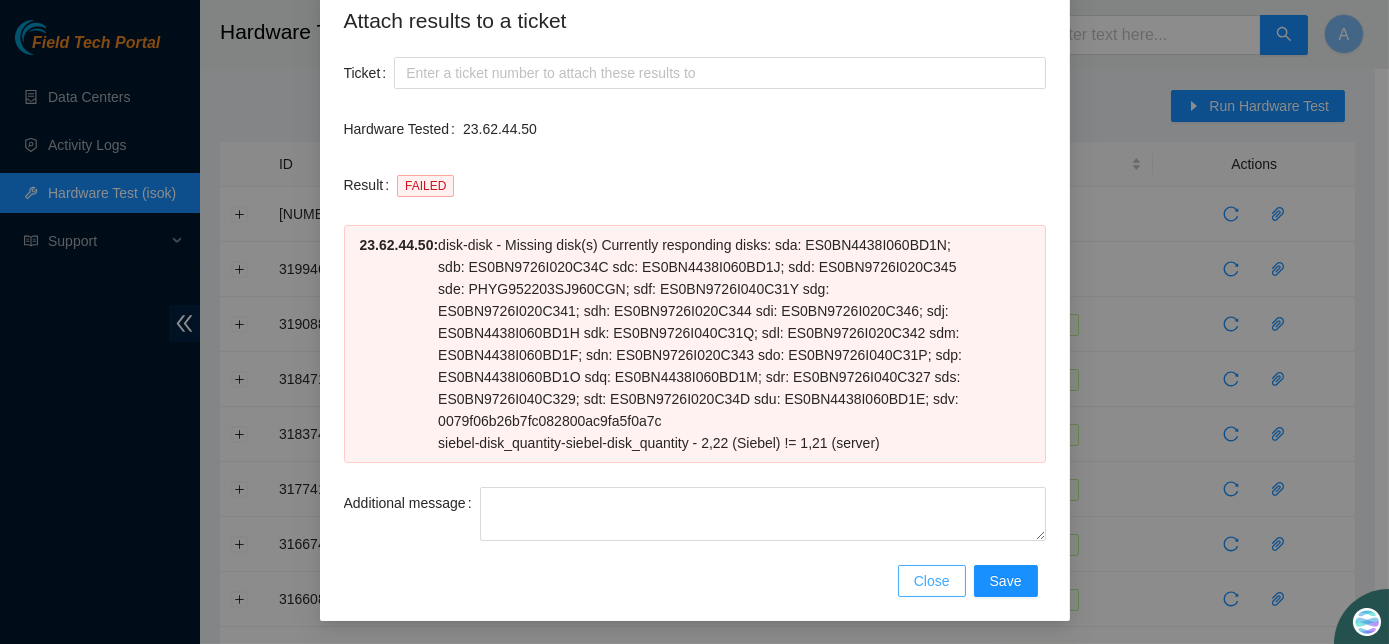 click on "Close" at bounding box center (932, 581) 